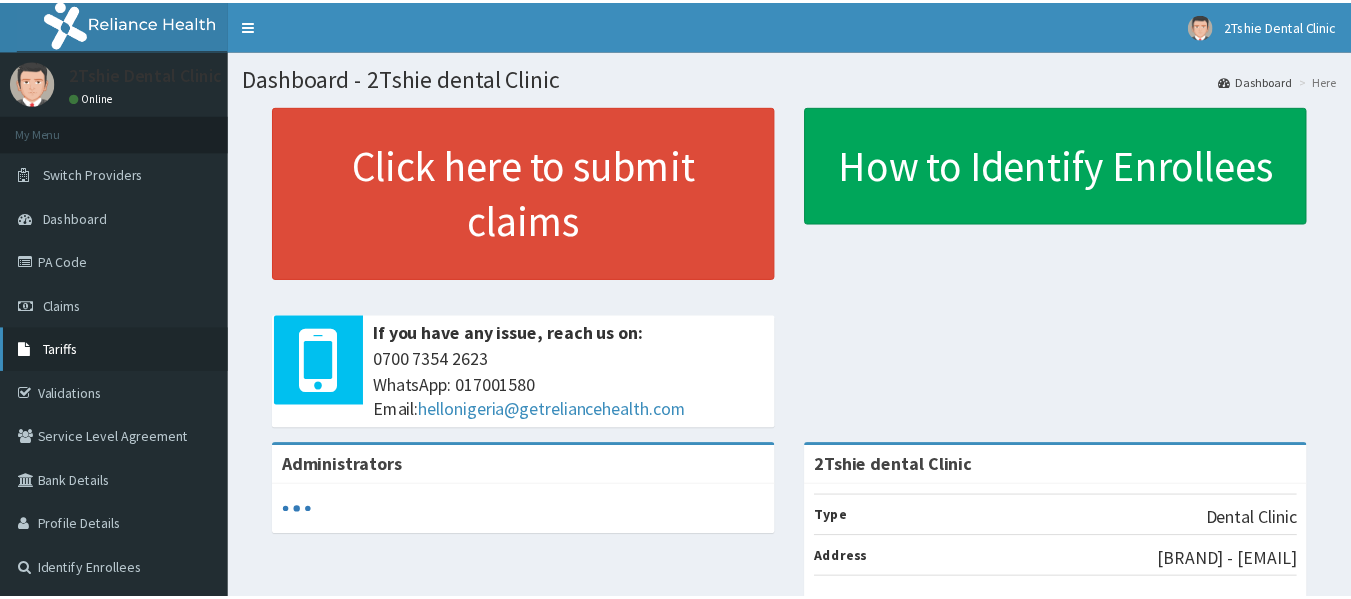scroll, scrollTop: 0, scrollLeft: 0, axis: both 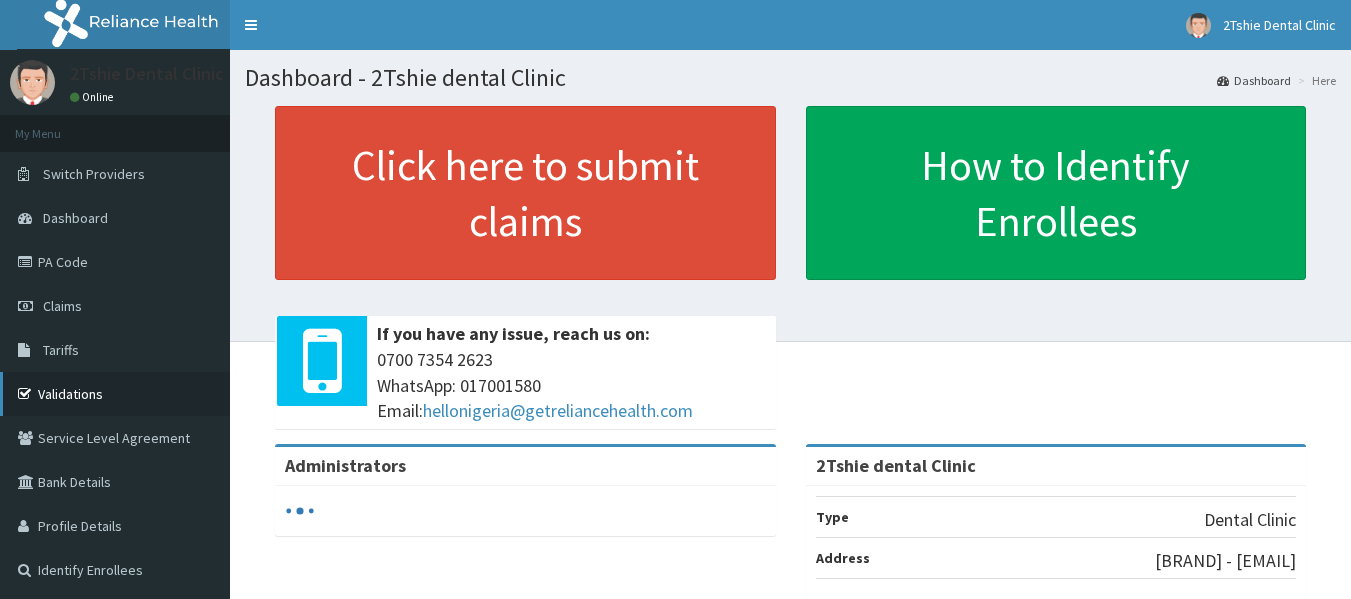 click on "Validations" at bounding box center (115, 394) 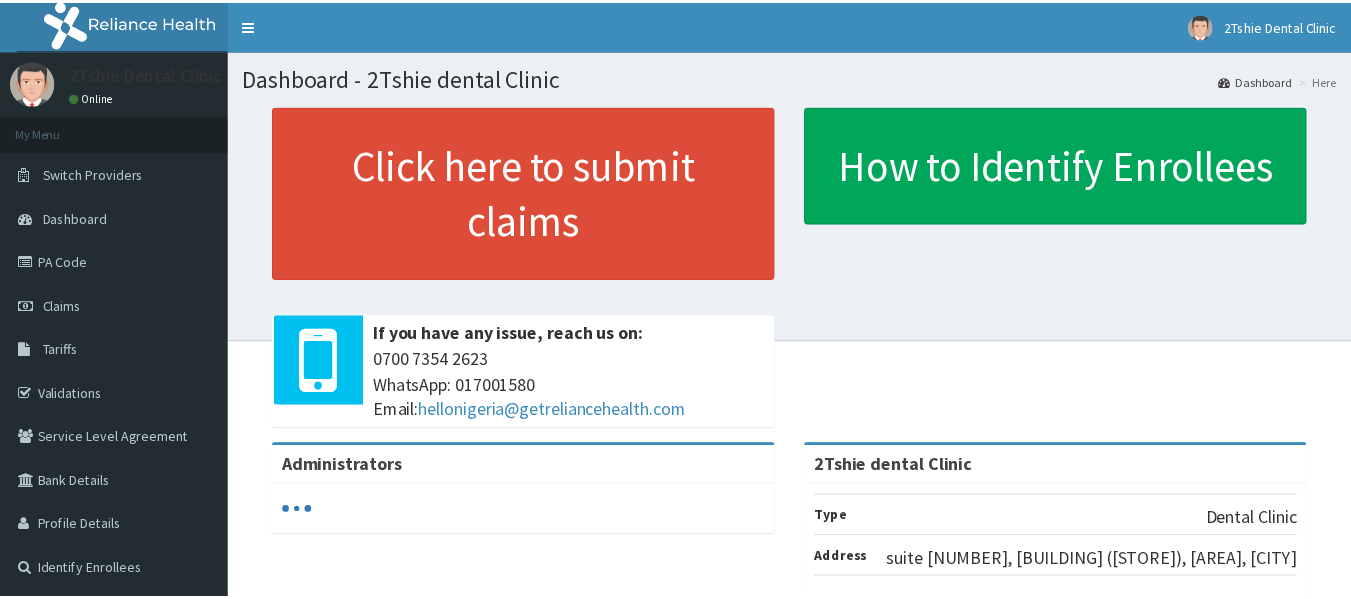scroll, scrollTop: 0, scrollLeft: 0, axis: both 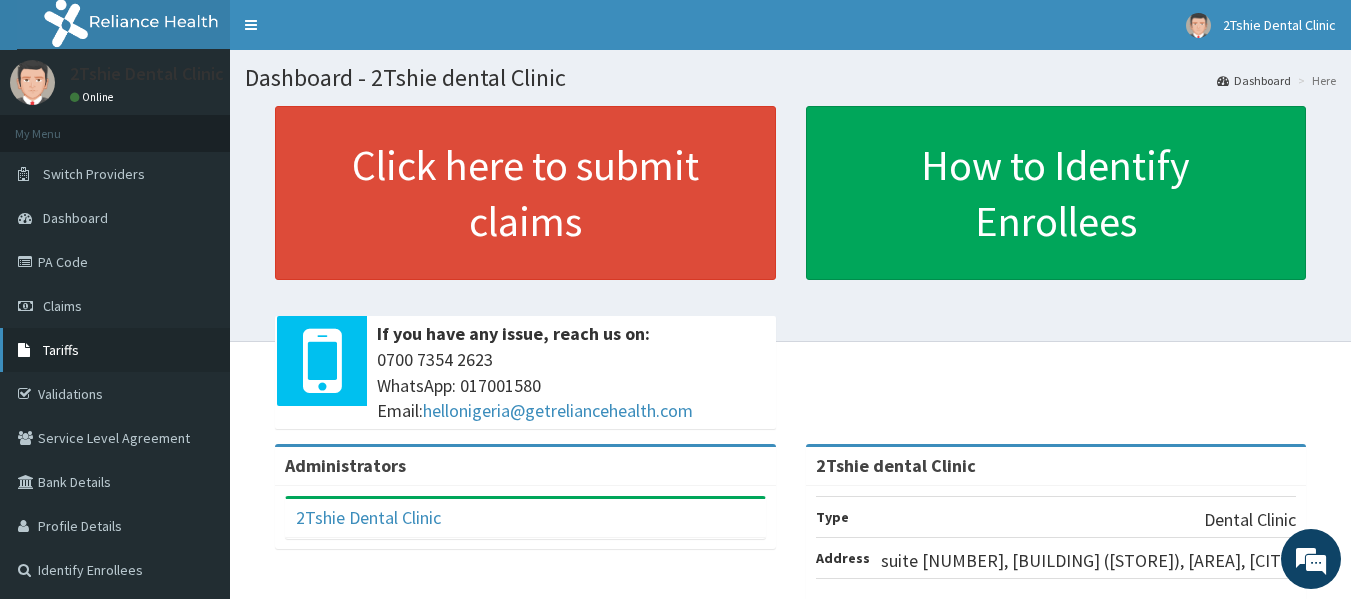 click on "Tariffs" at bounding box center (61, 350) 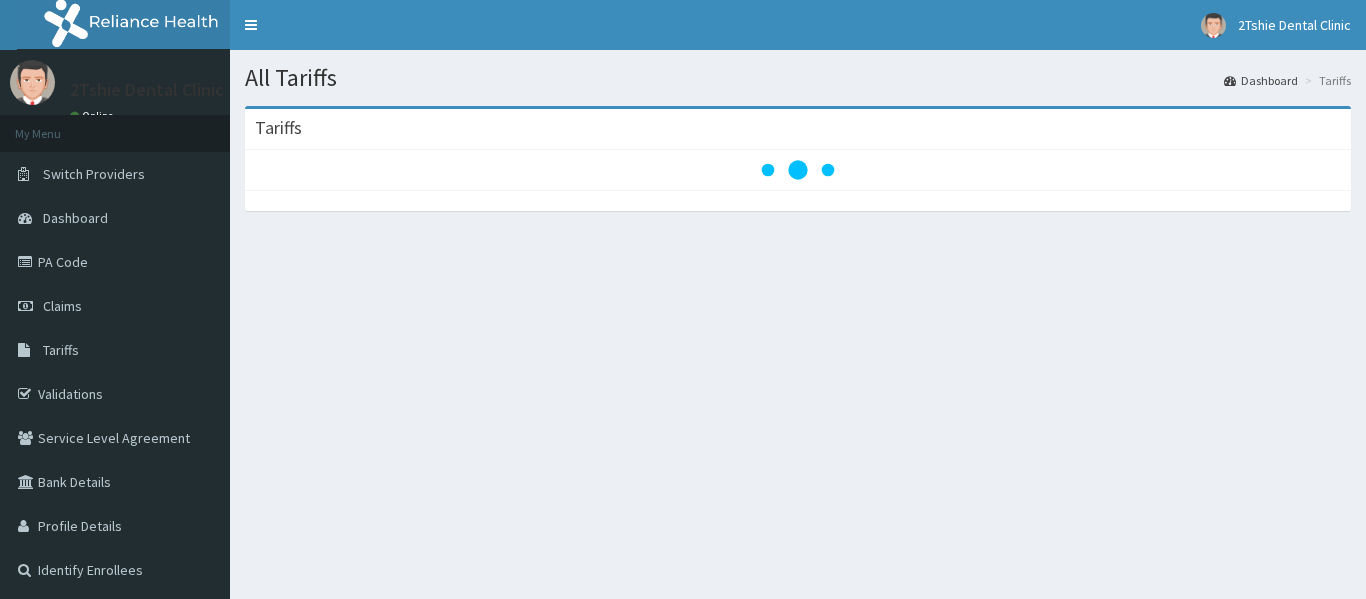 scroll, scrollTop: 0, scrollLeft: 0, axis: both 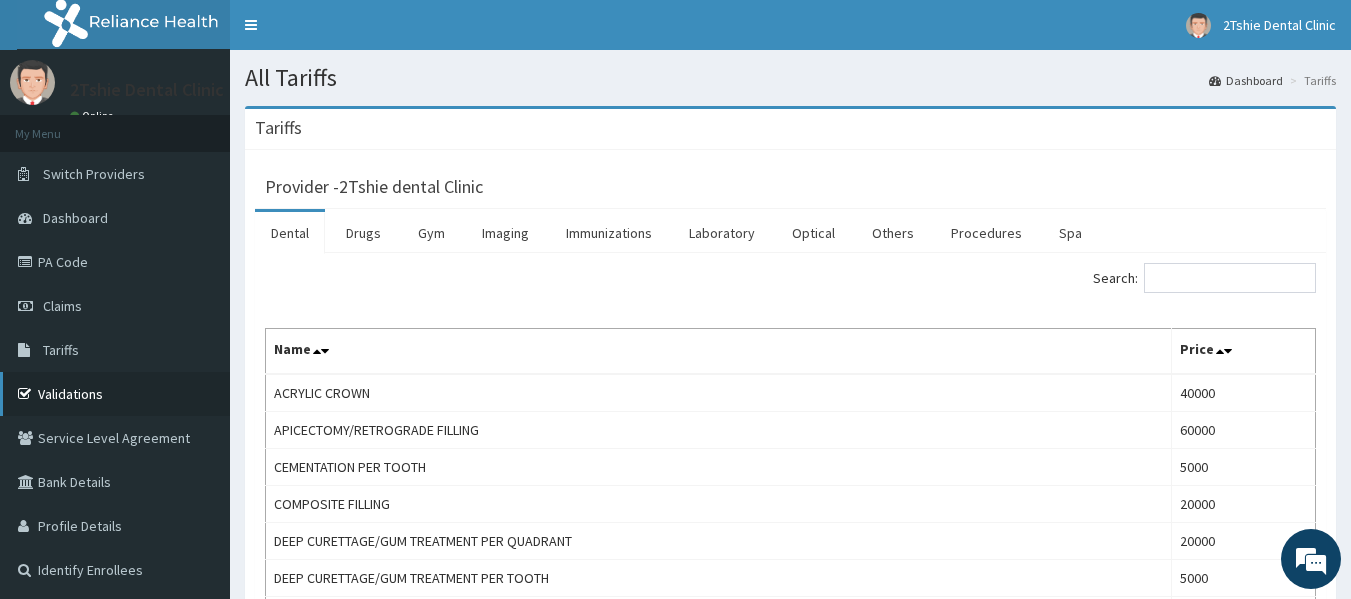 click on "Validations" at bounding box center (115, 394) 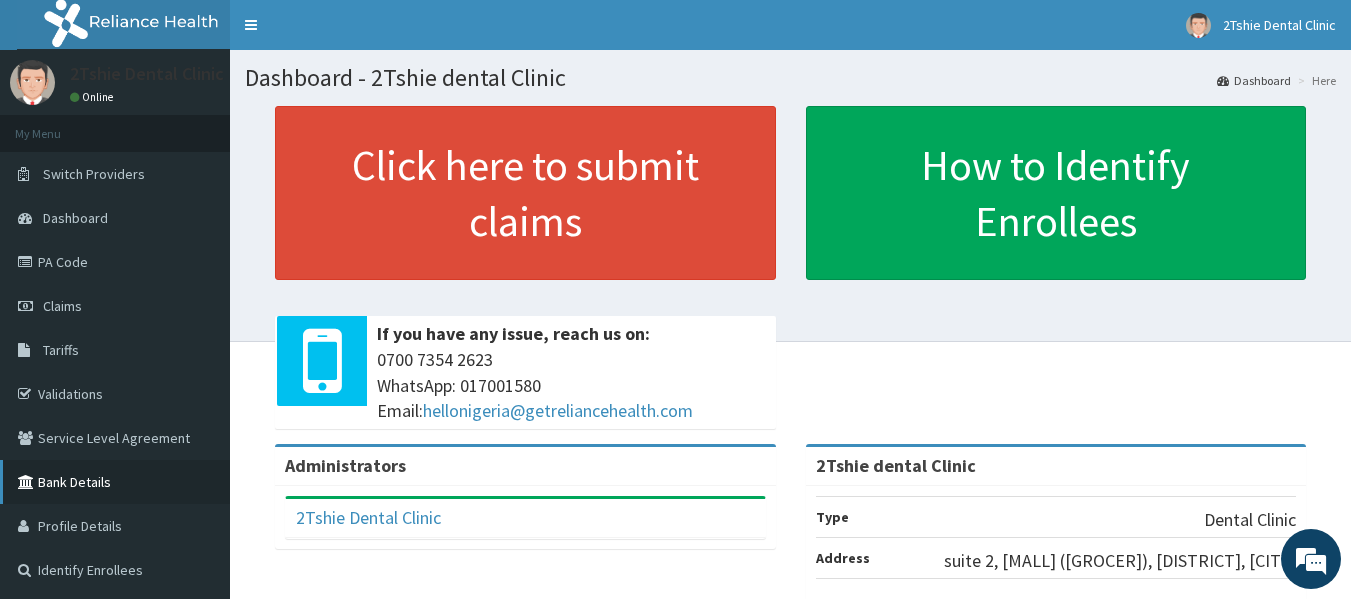 scroll, scrollTop: 200, scrollLeft: 0, axis: vertical 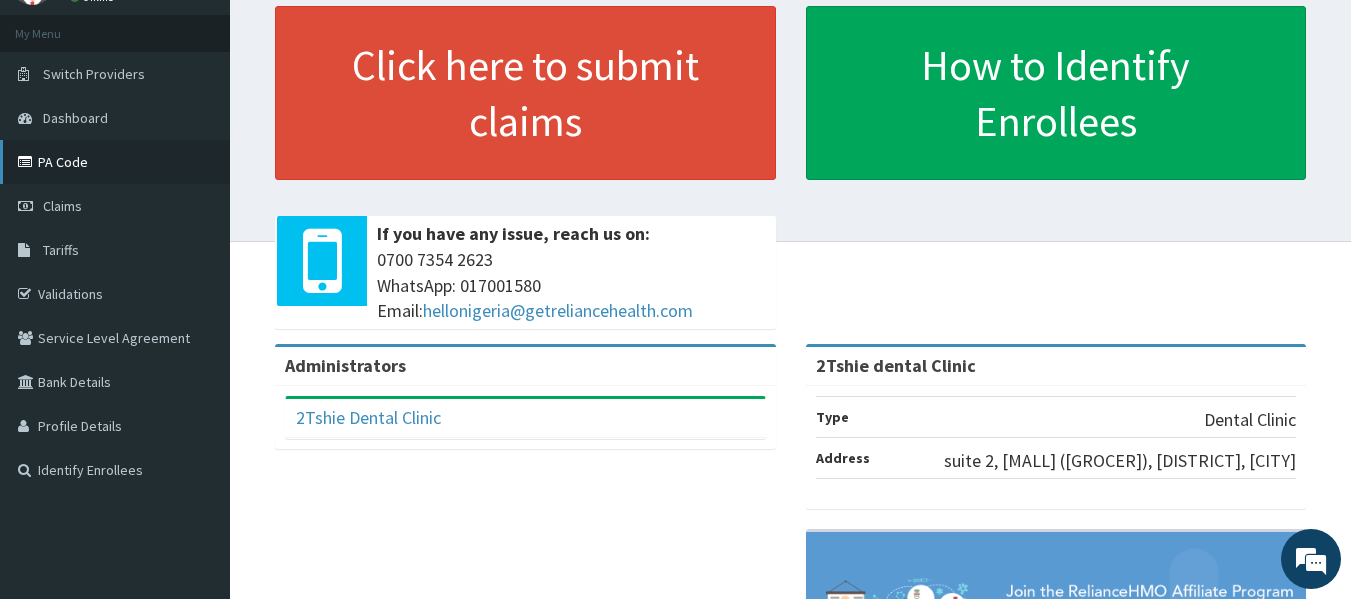 click on "PA Code" at bounding box center (115, 162) 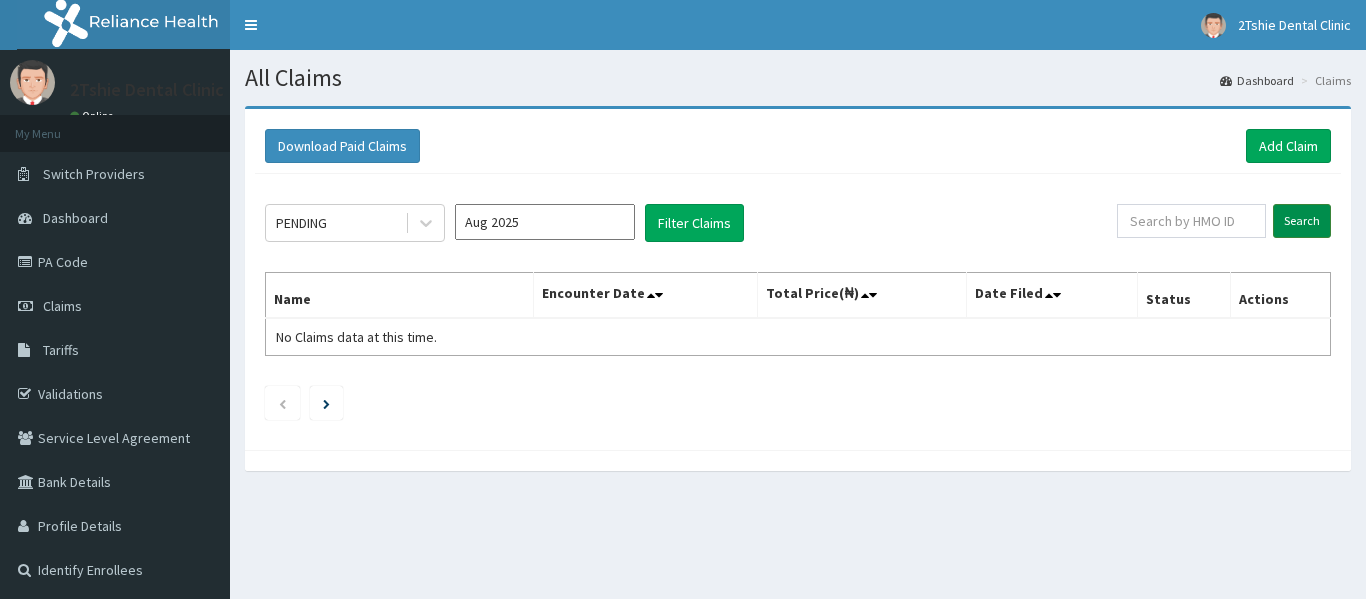 scroll, scrollTop: 0, scrollLeft: 0, axis: both 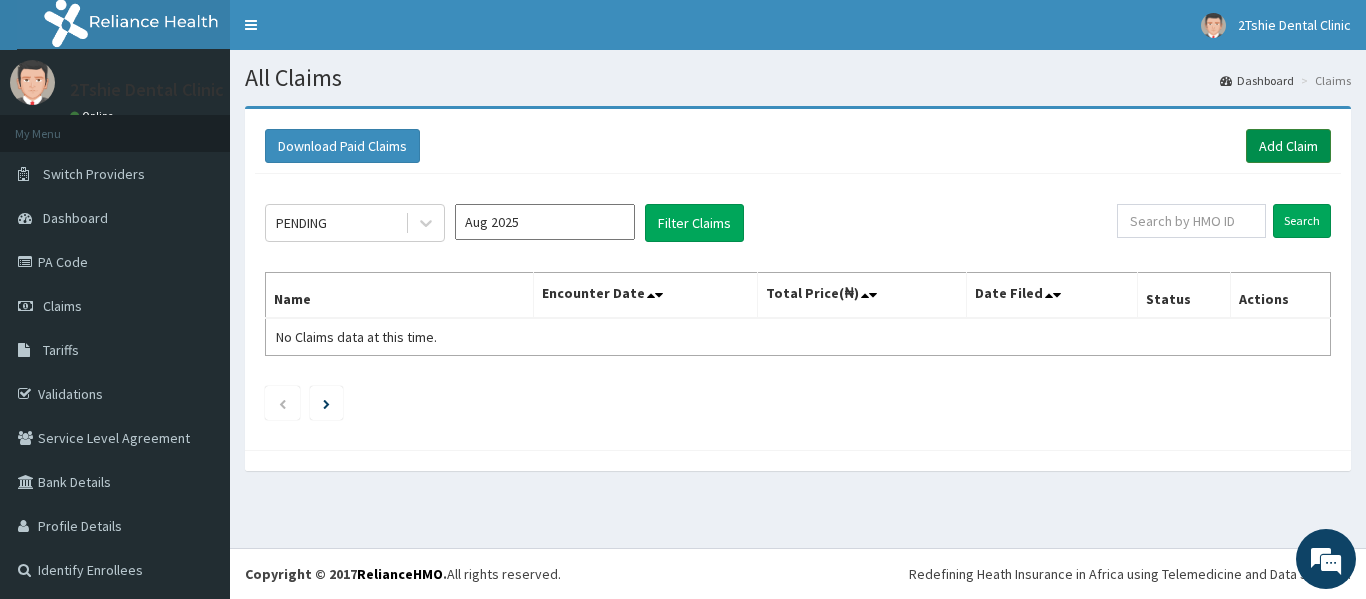click on "Add Claim" at bounding box center (1288, 146) 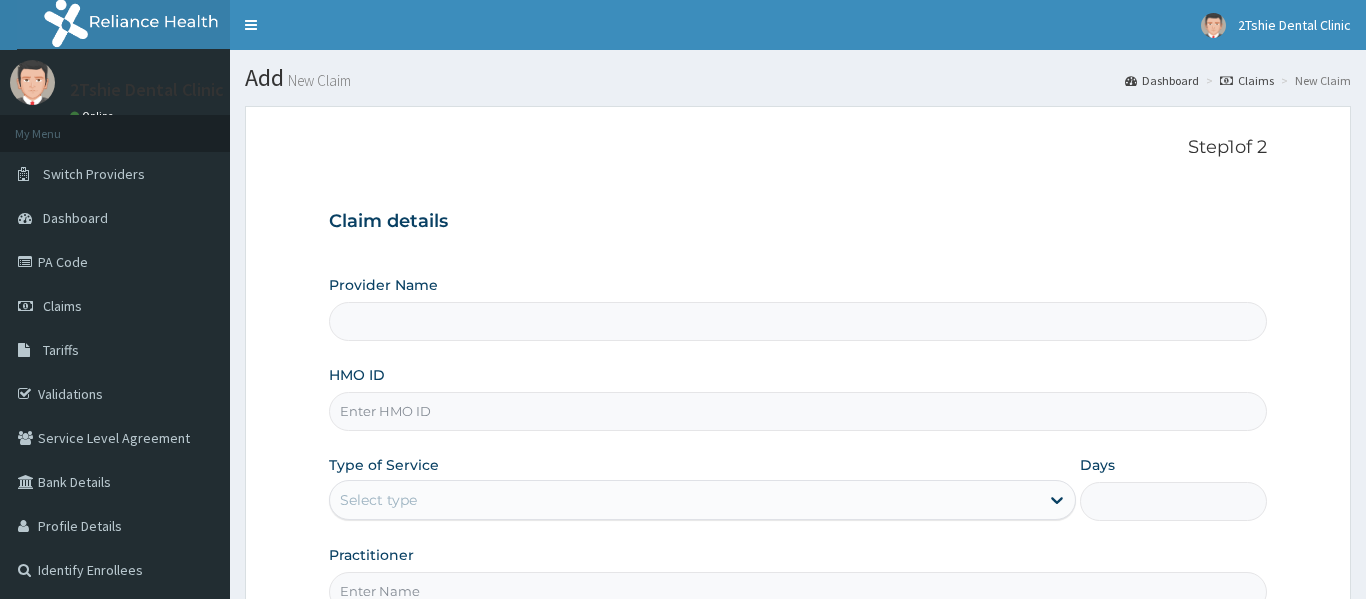 click on "Provider Name" at bounding box center (798, 321) 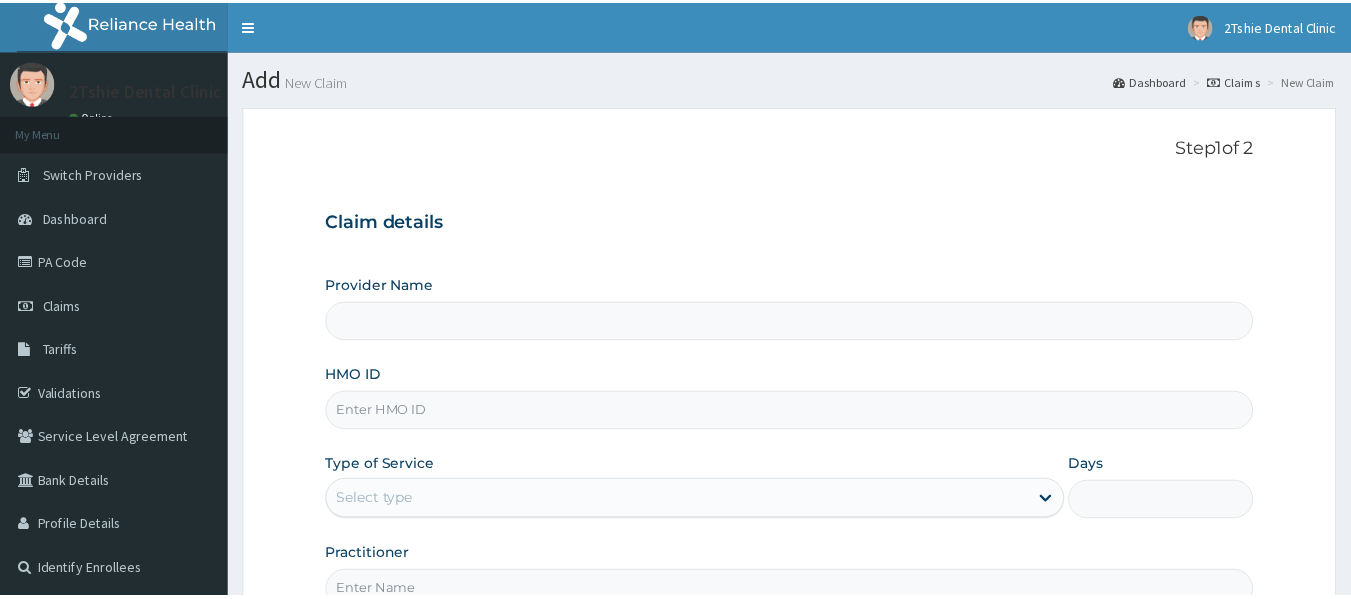 scroll, scrollTop: 0, scrollLeft: 0, axis: both 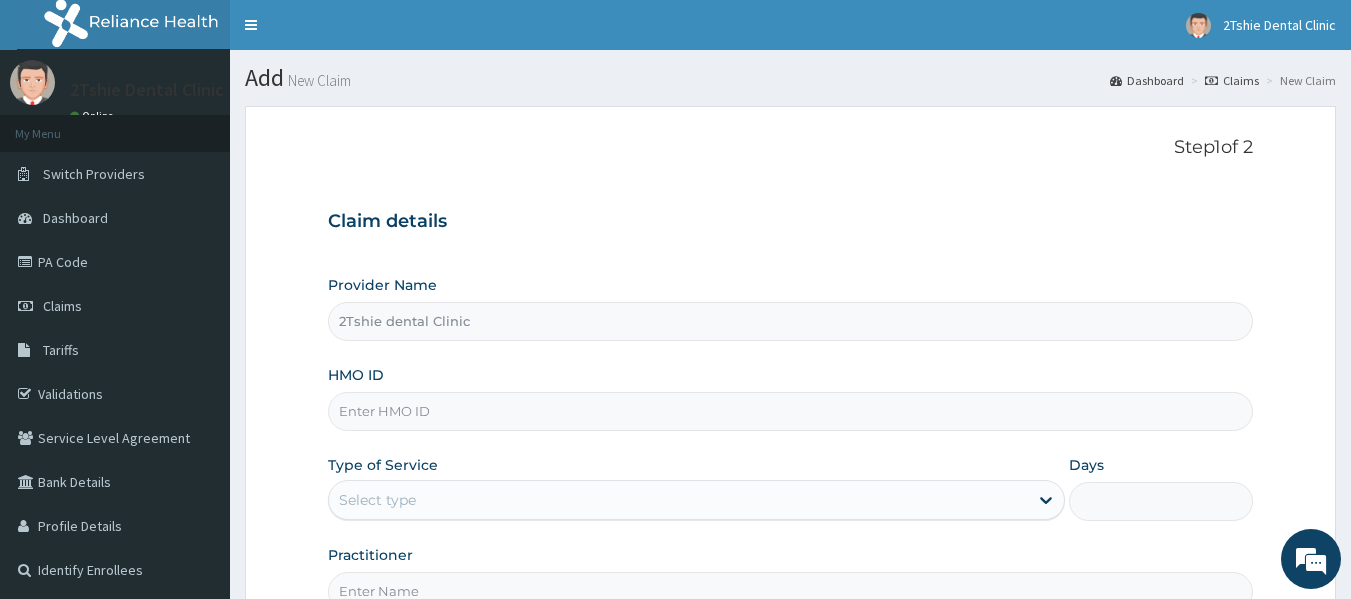 type on "2Tshie dental Clinic" 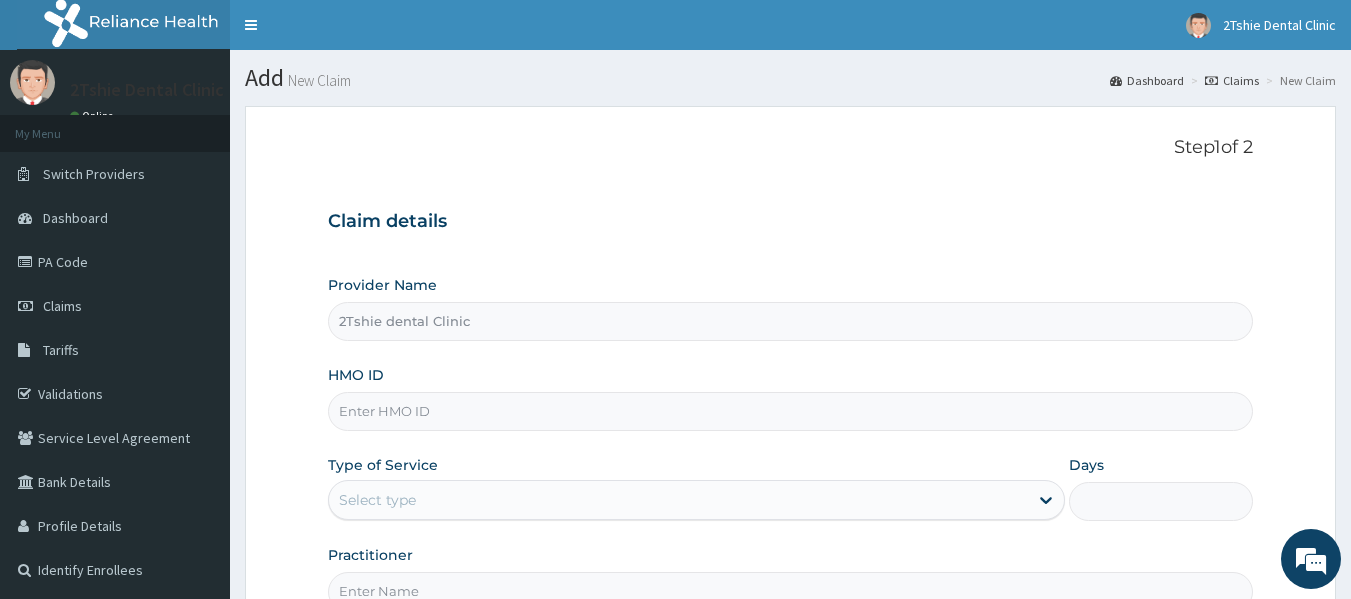 scroll, scrollTop: 0, scrollLeft: 0, axis: both 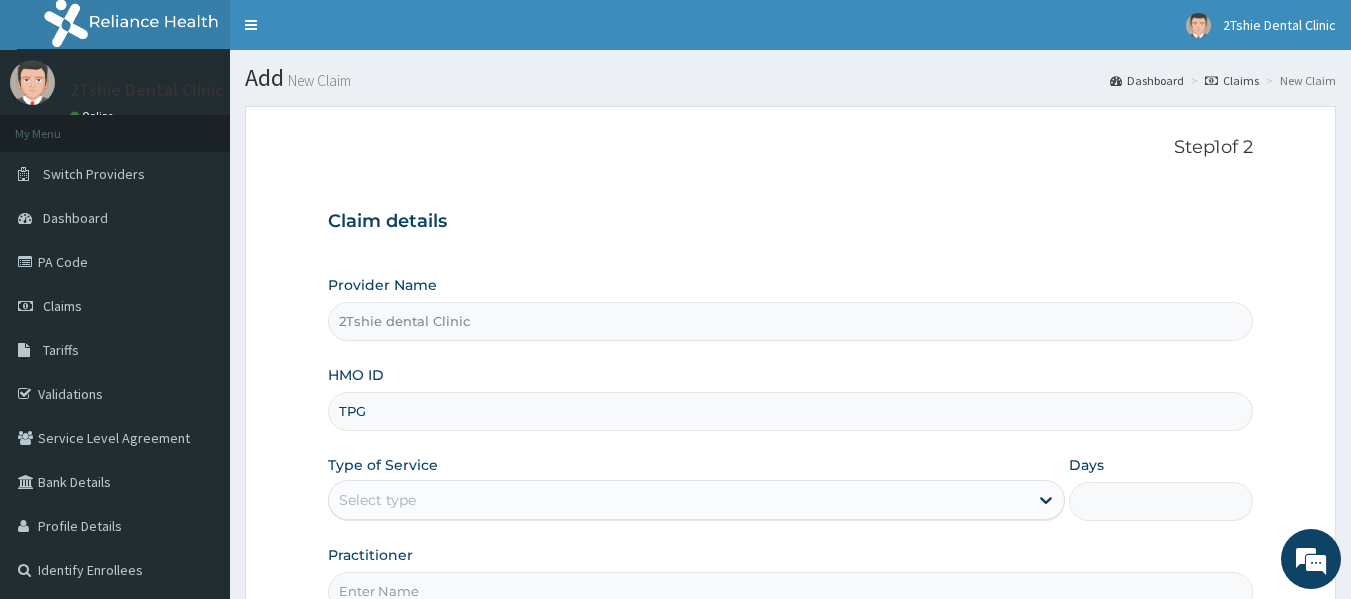 type on "TPG/10030/A" 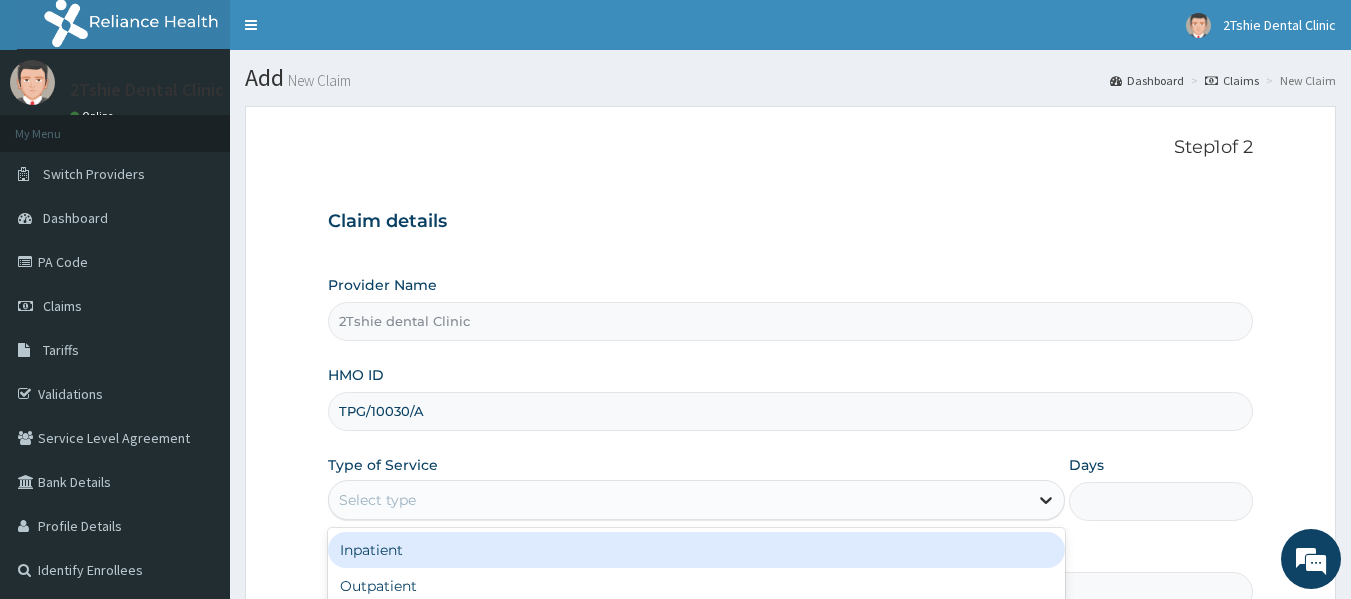 click 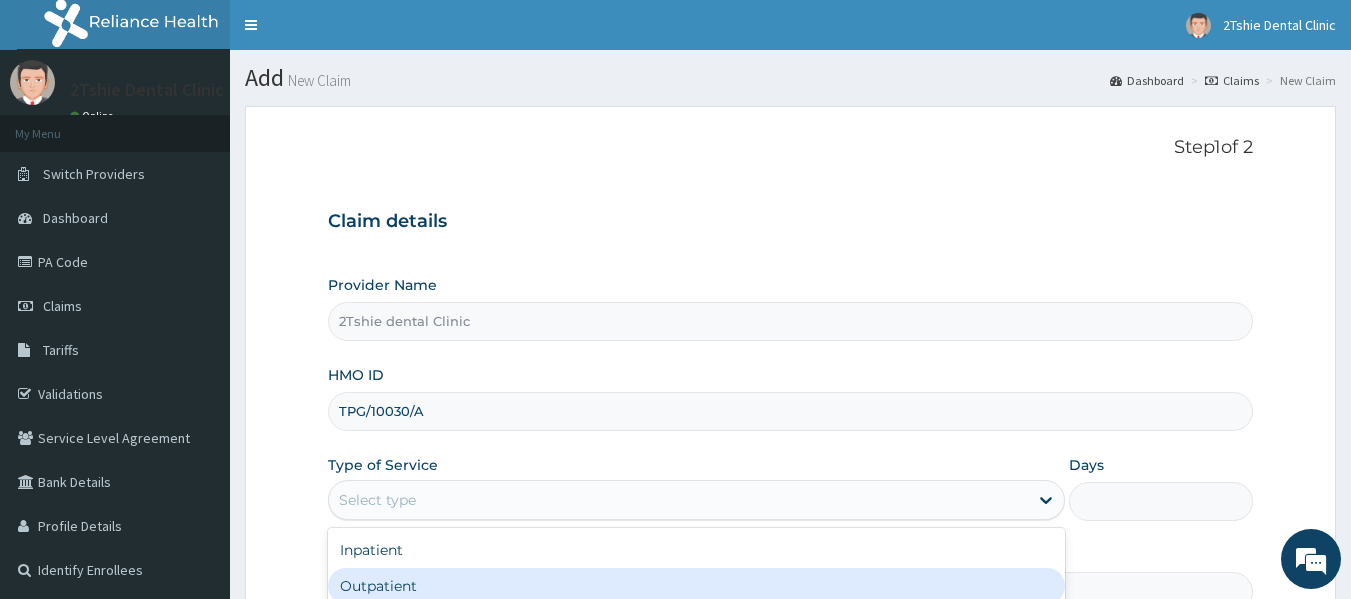 click on "Outpatient" at bounding box center [696, 586] 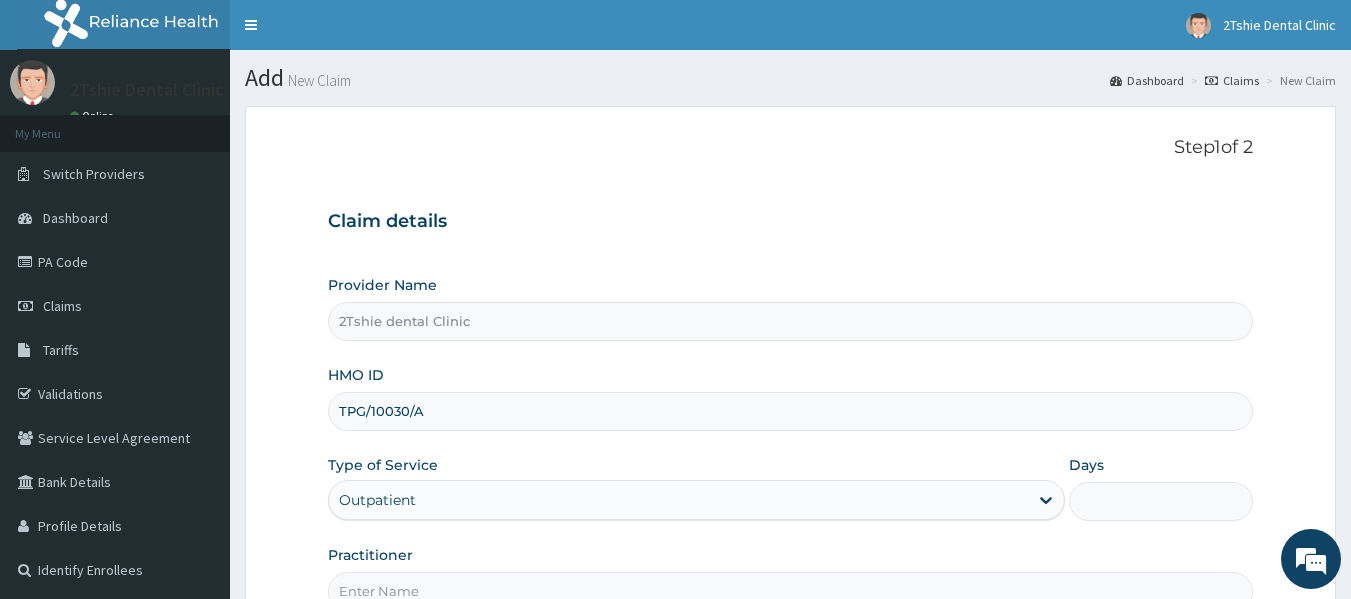 type on "1" 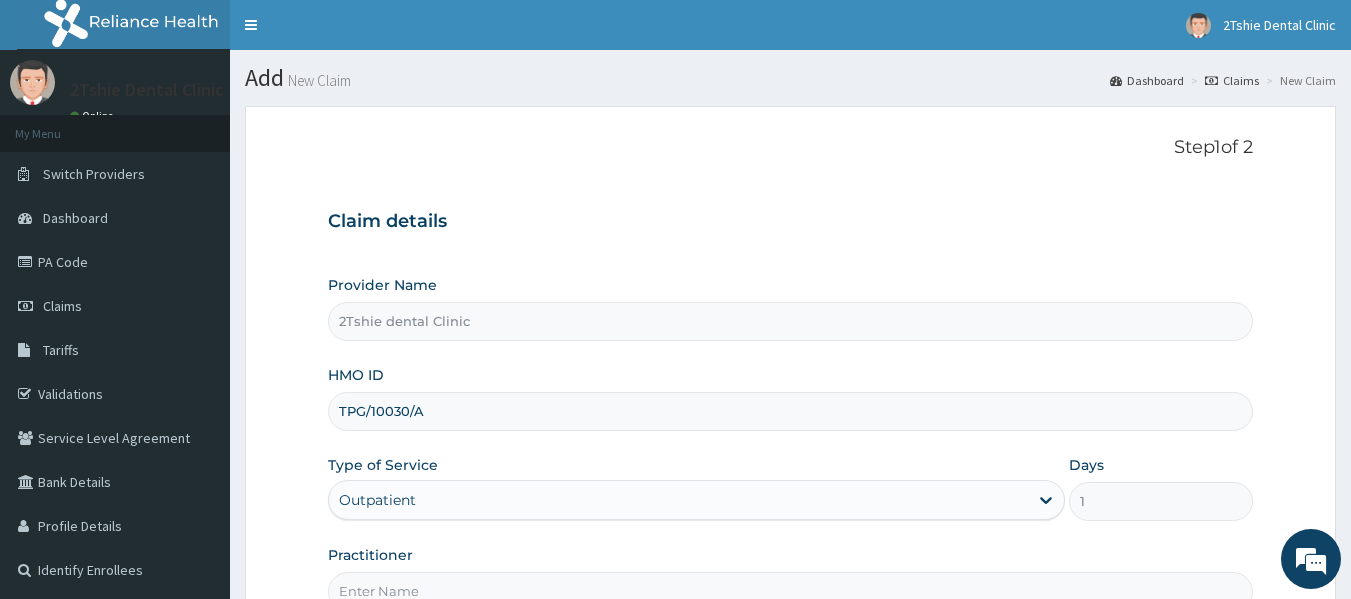 scroll, scrollTop: 0, scrollLeft: 0, axis: both 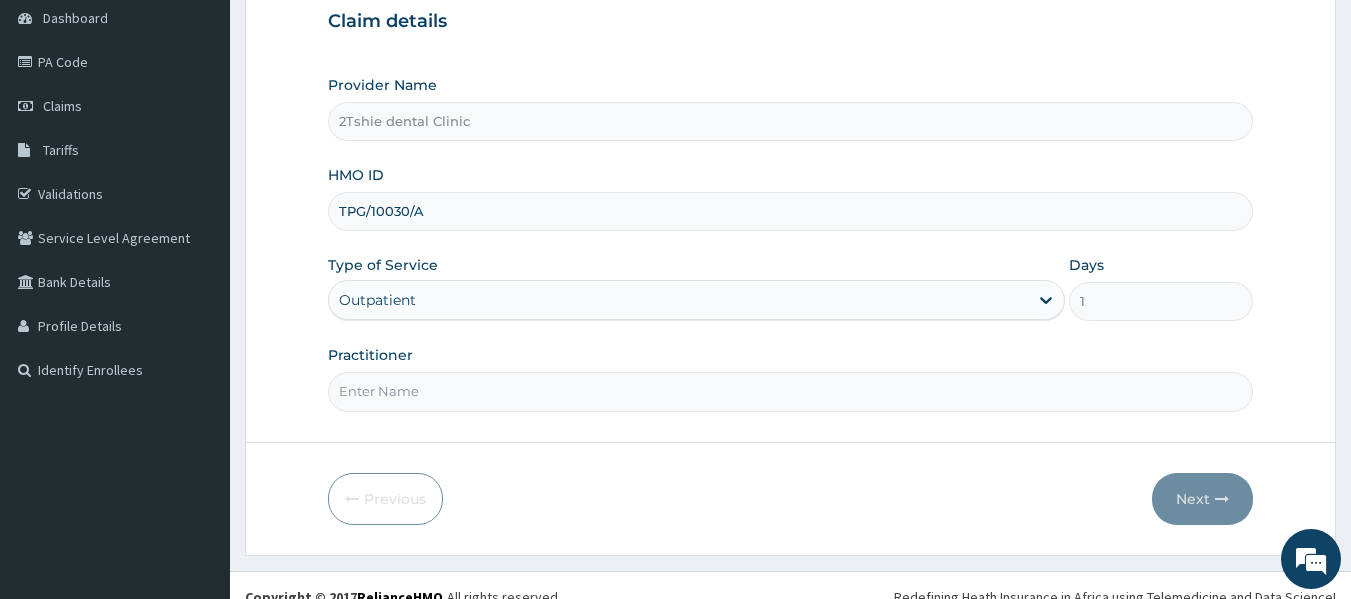 click on "Practitioner" at bounding box center (791, 391) 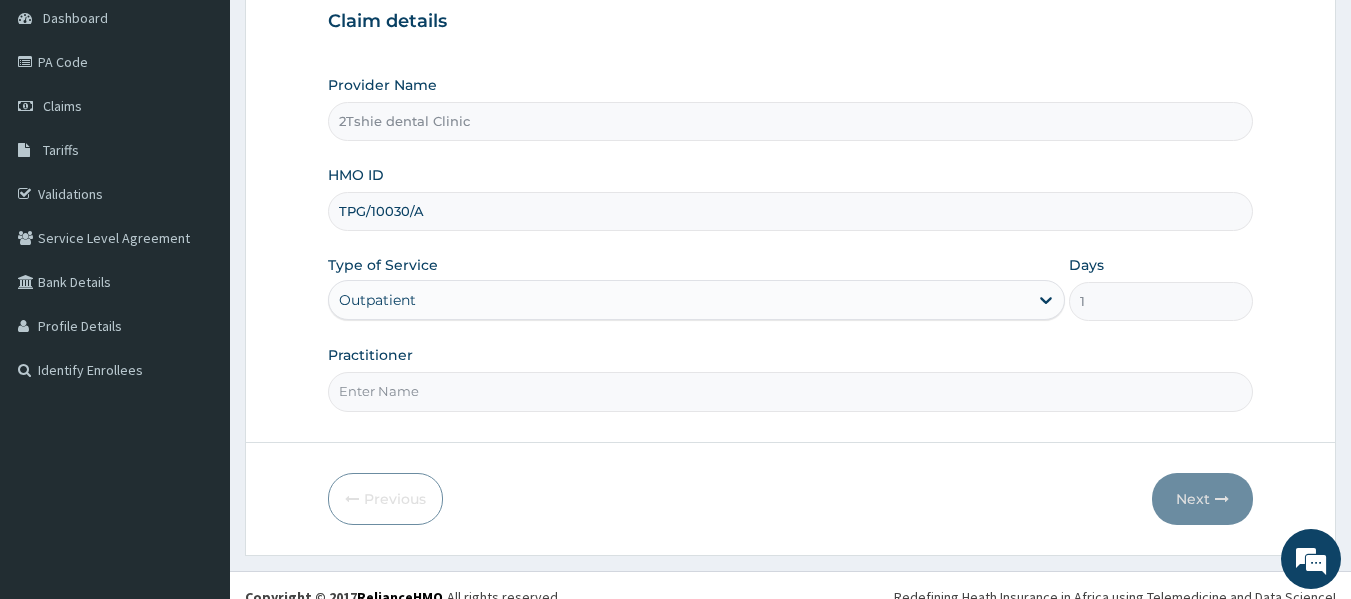 type on "Dr. Timothy" 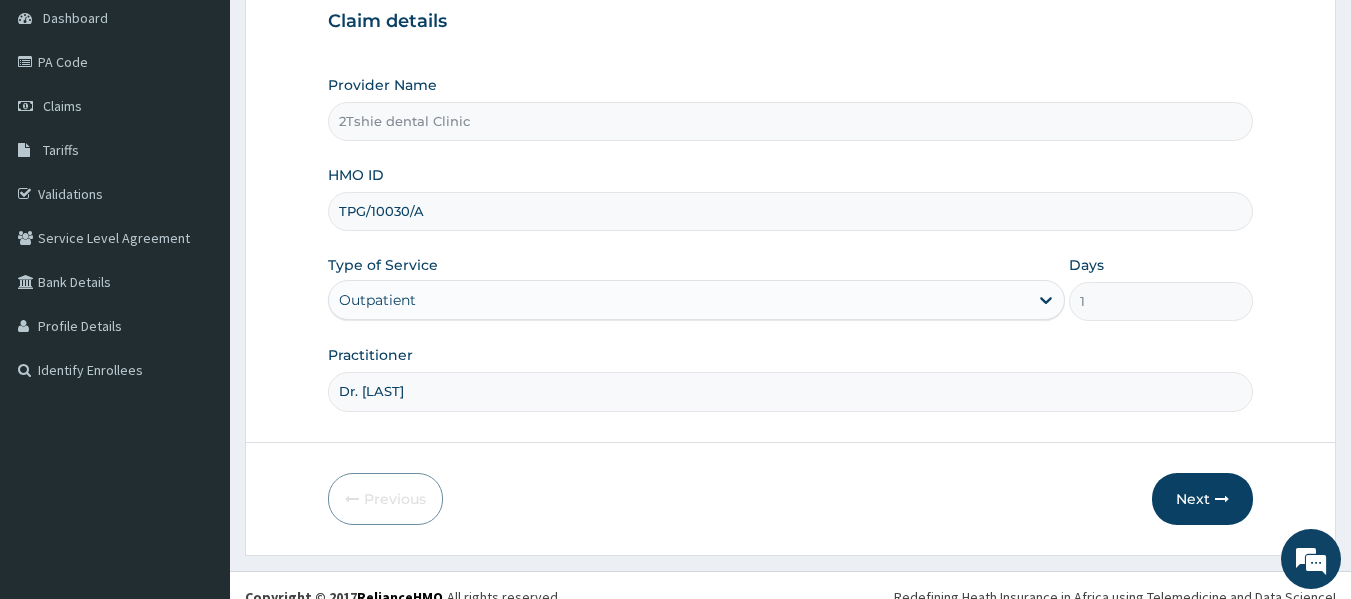 click on "Dr. Timothy" at bounding box center [791, 391] 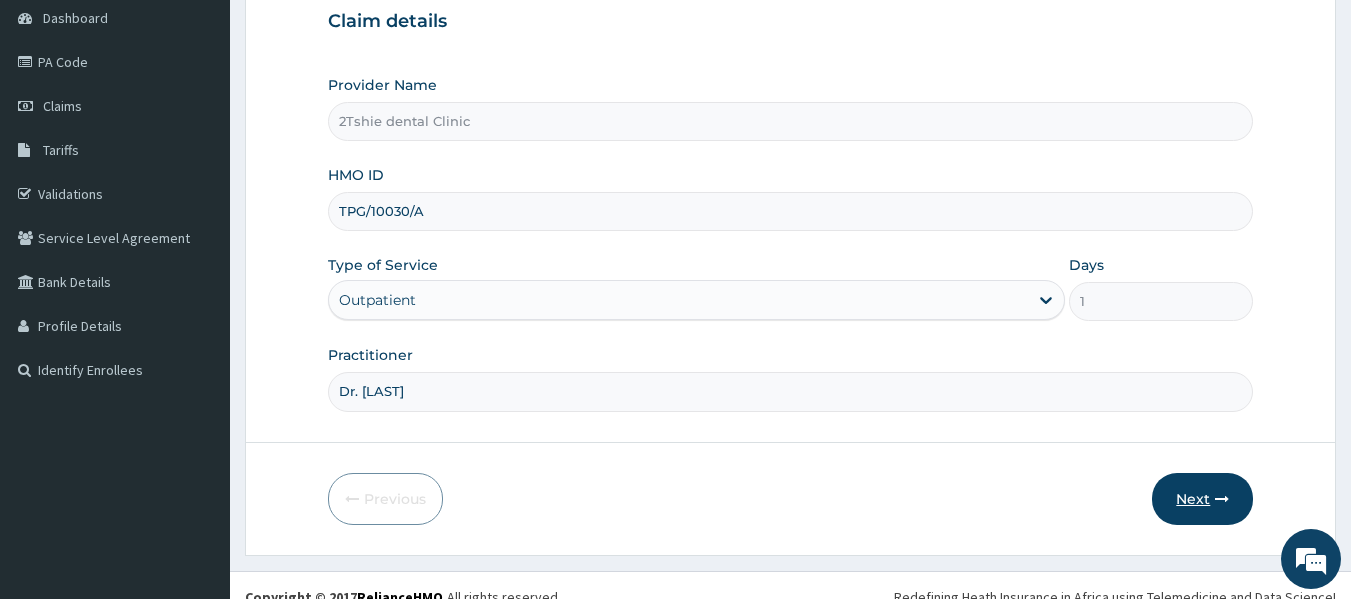 click at bounding box center [1222, 499] 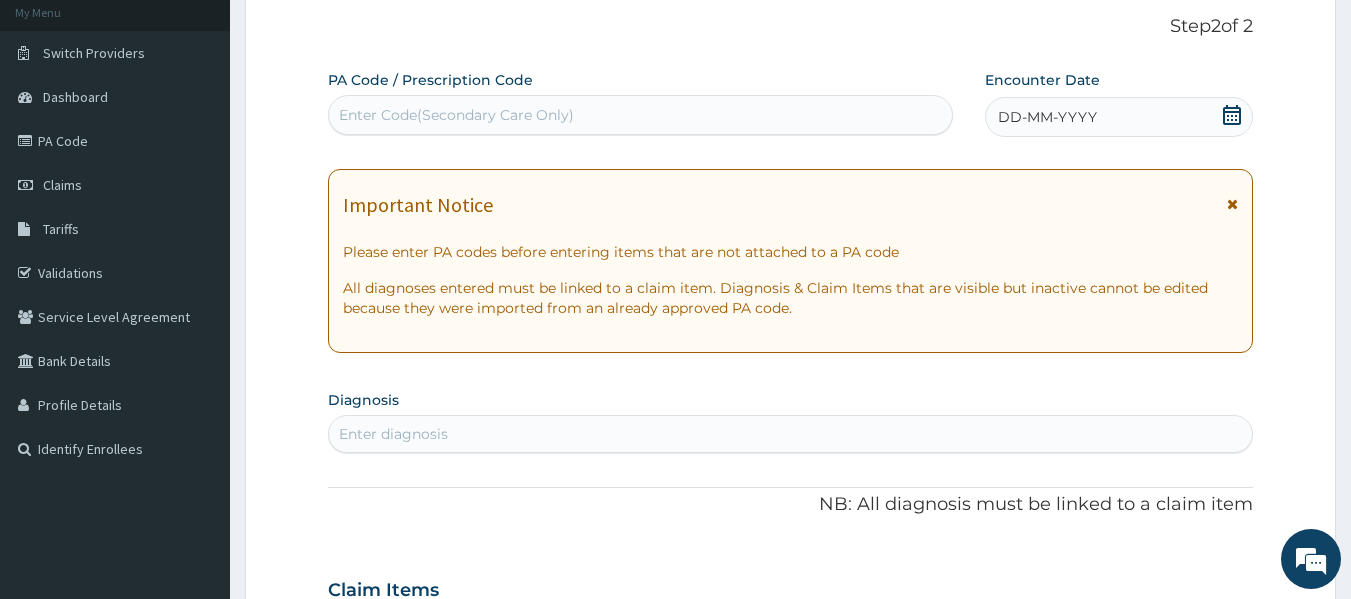 scroll, scrollTop: 0, scrollLeft: 0, axis: both 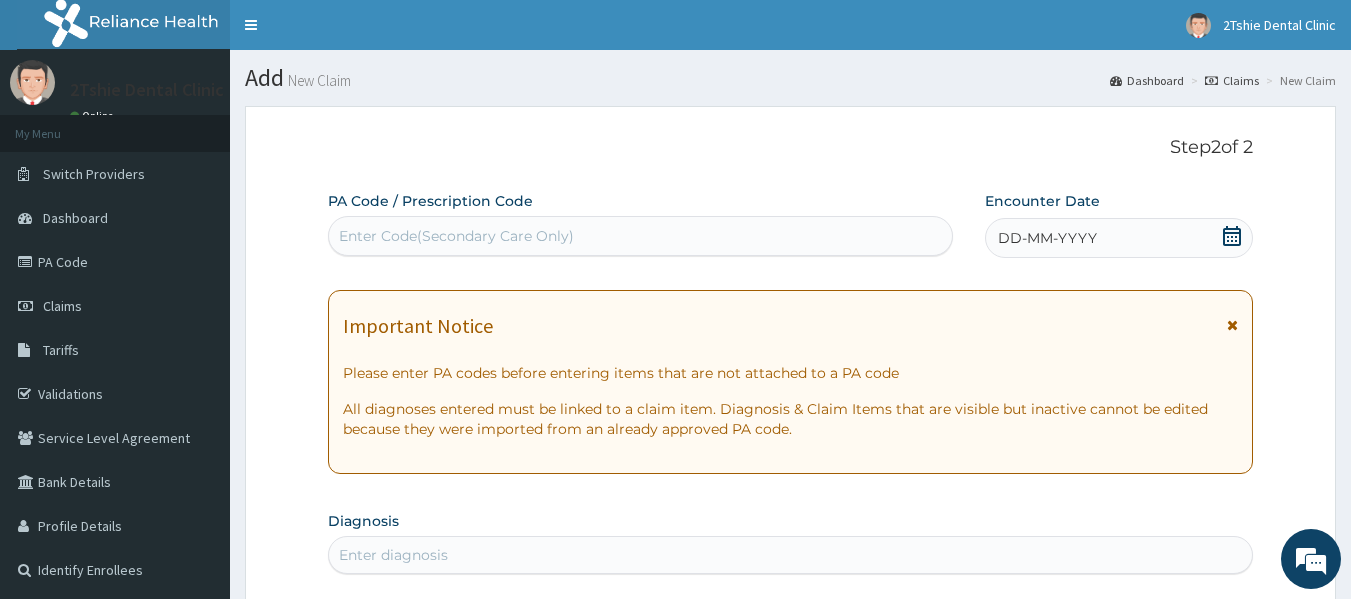 click on "DD-MM-YYYY" at bounding box center (1047, 238) 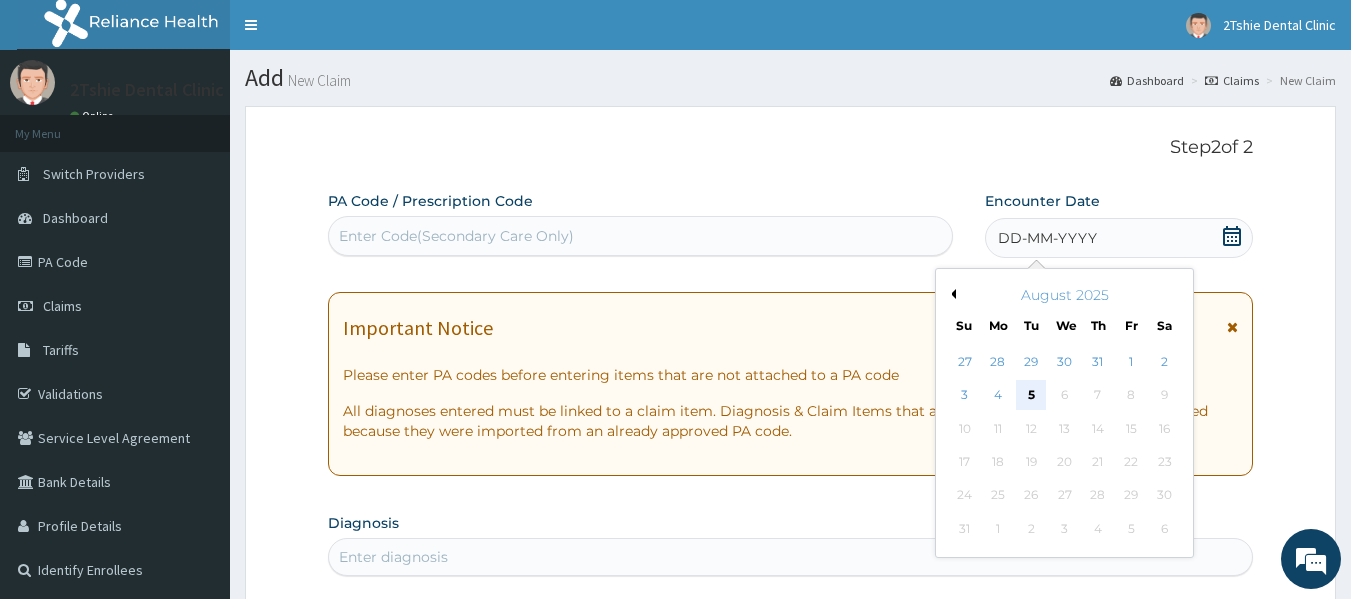 click on "5" at bounding box center [1032, 396] 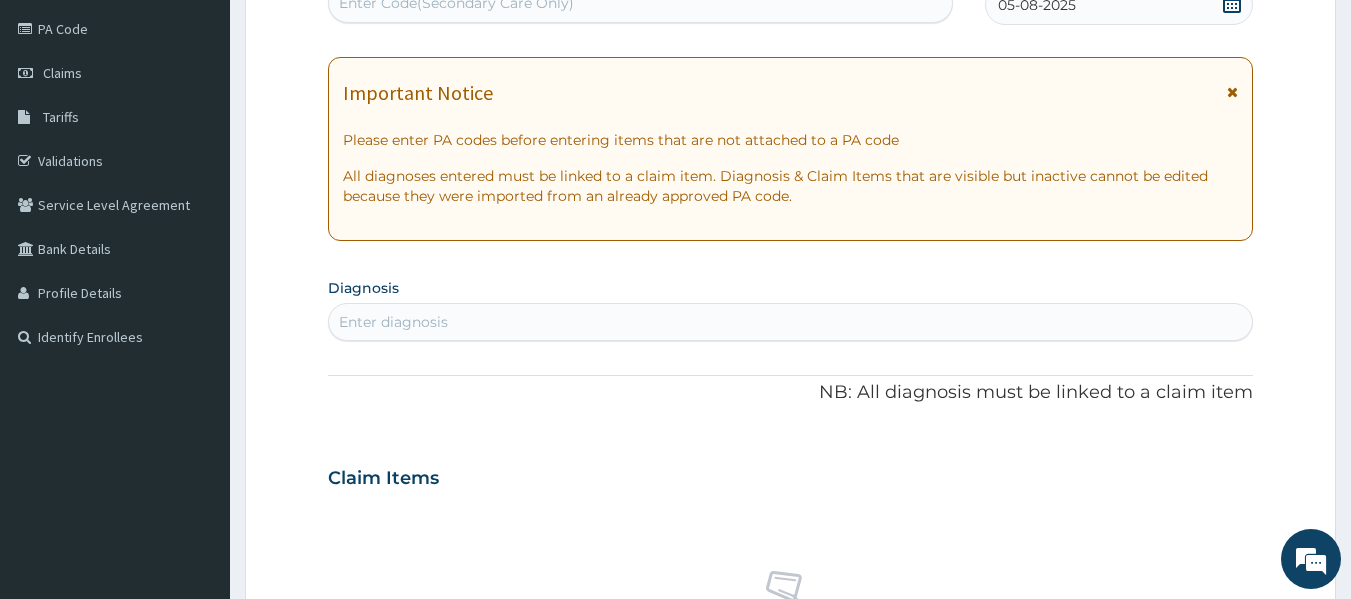 scroll, scrollTop: 300, scrollLeft: 0, axis: vertical 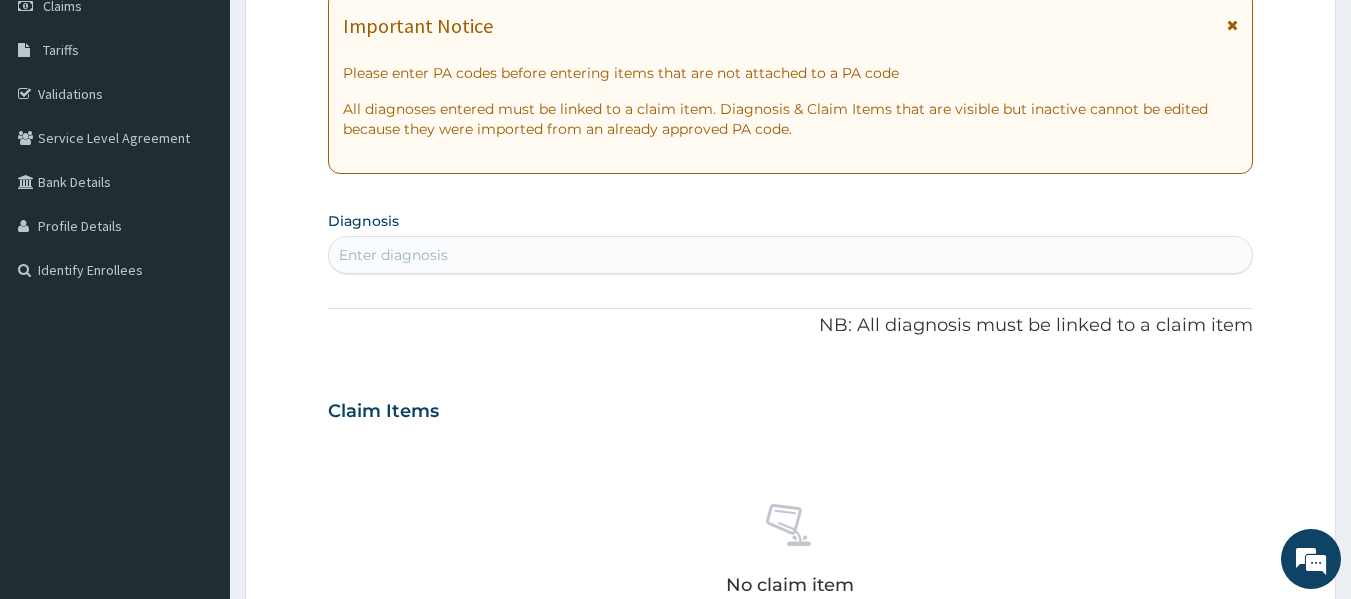 click on "Enter diagnosis" at bounding box center (791, 255) 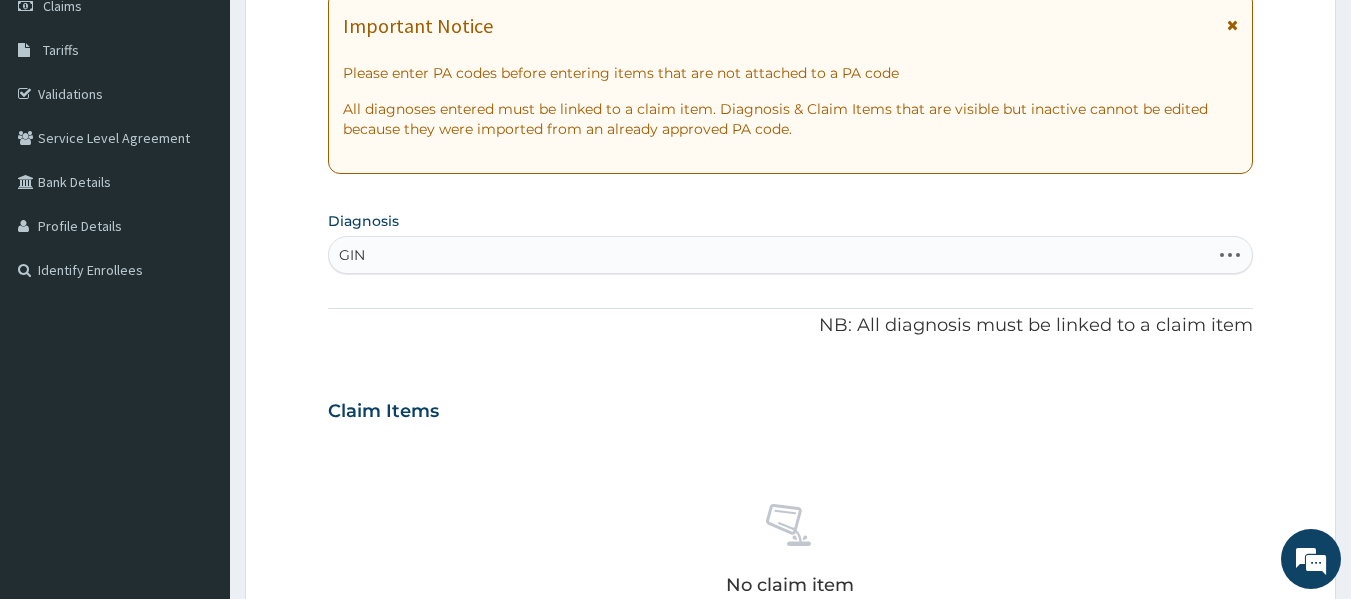 type on "GING" 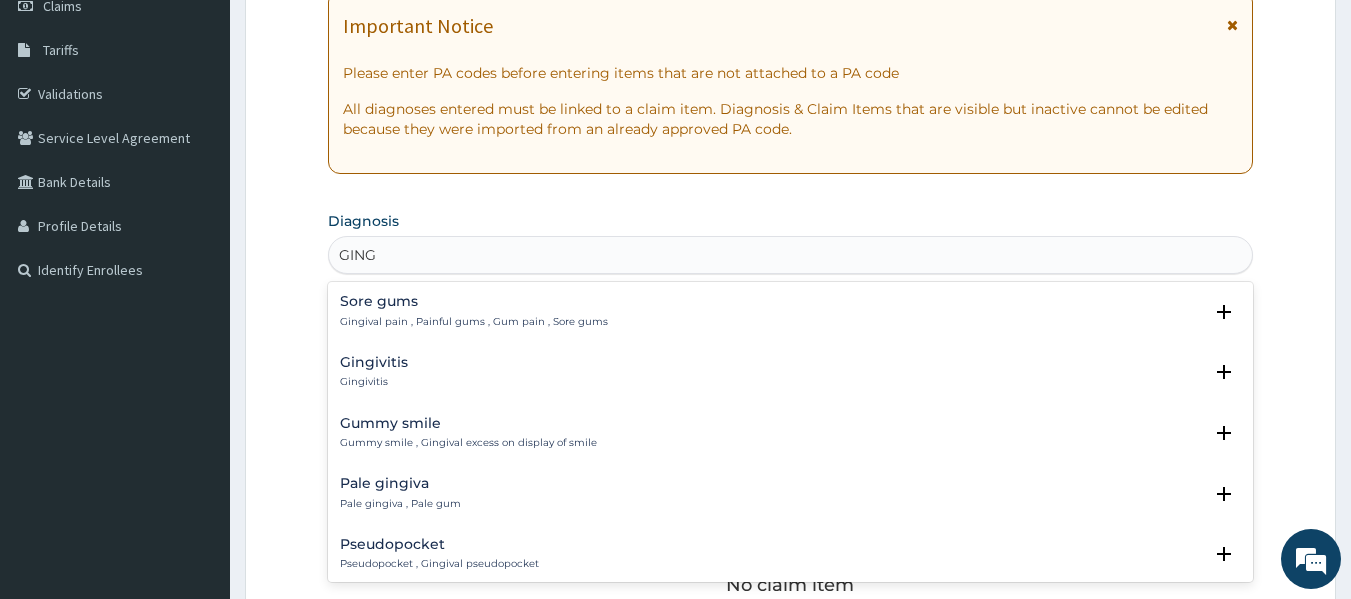click on "Gingivitis" at bounding box center (374, 362) 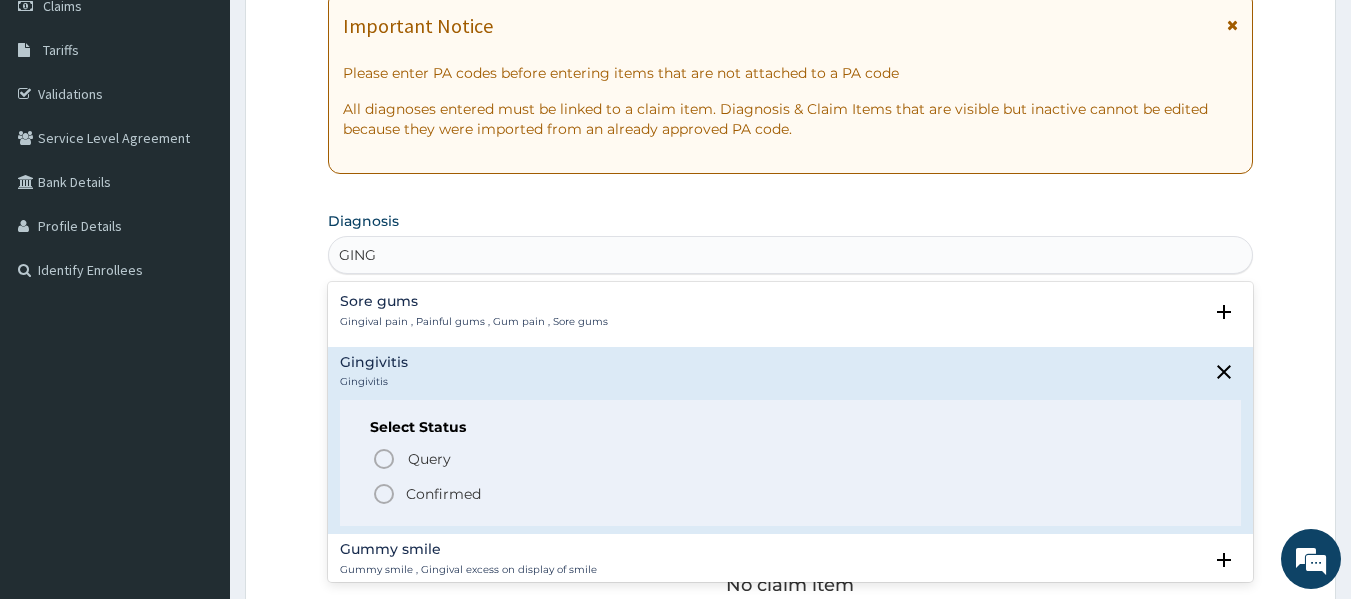 click 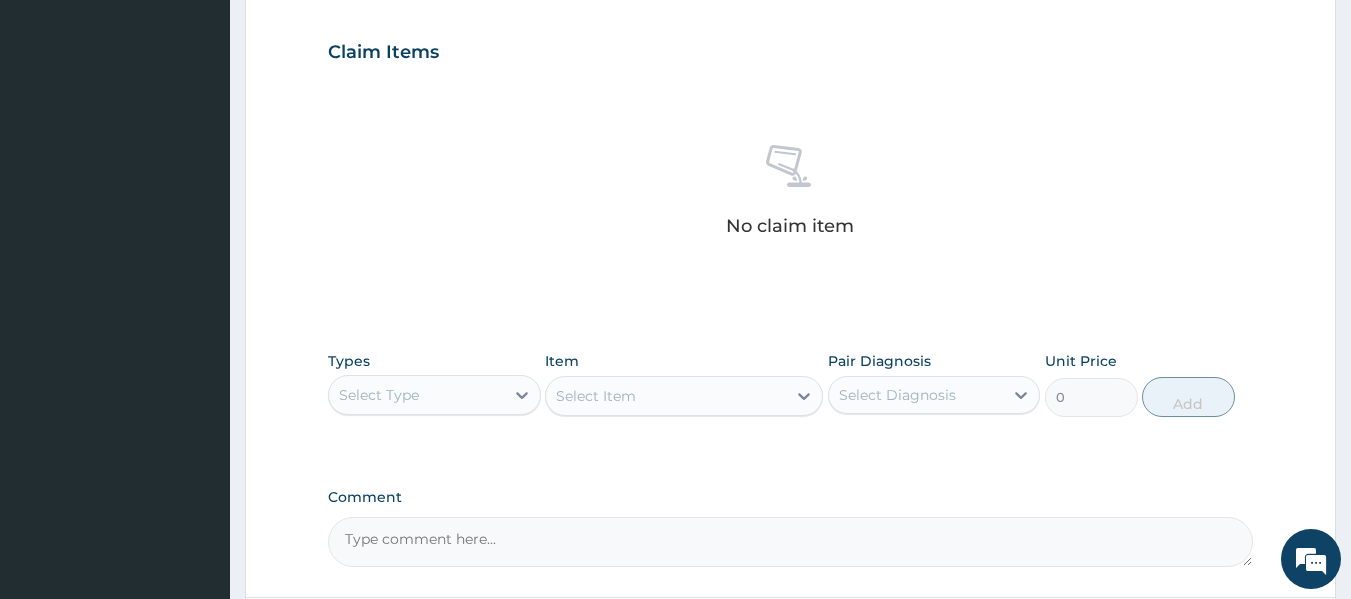 scroll, scrollTop: 700, scrollLeft: 0, axis: vertical 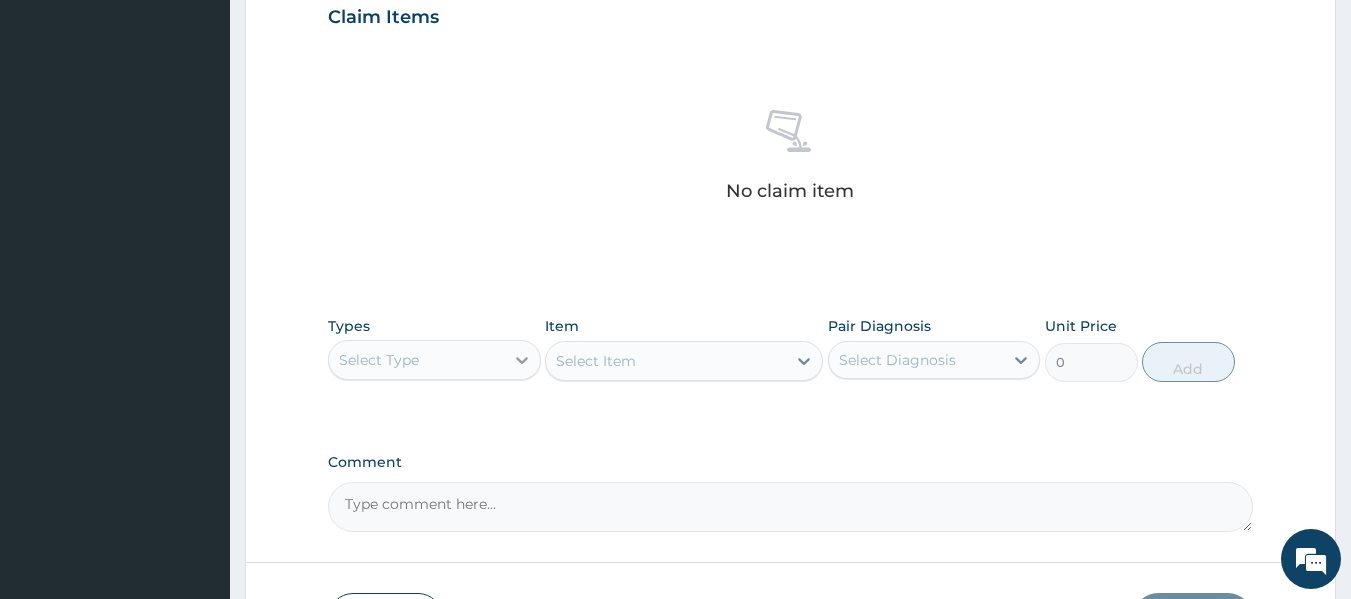 click 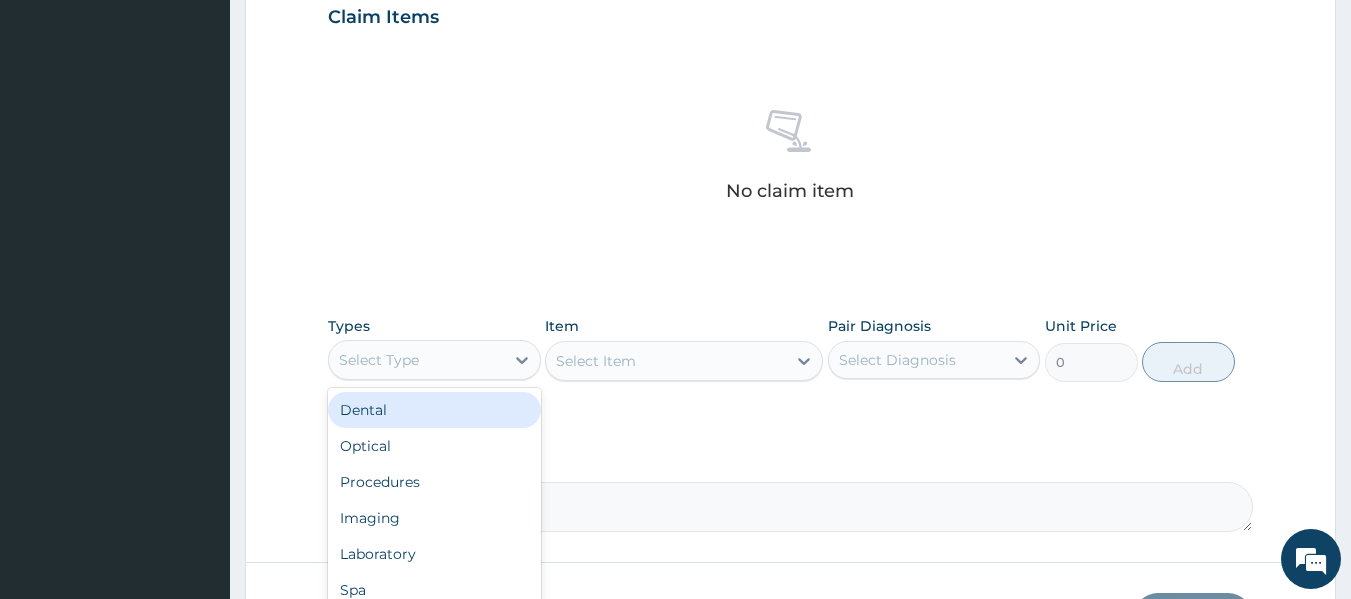 click on "Dental" at bounding box center (434, 410) 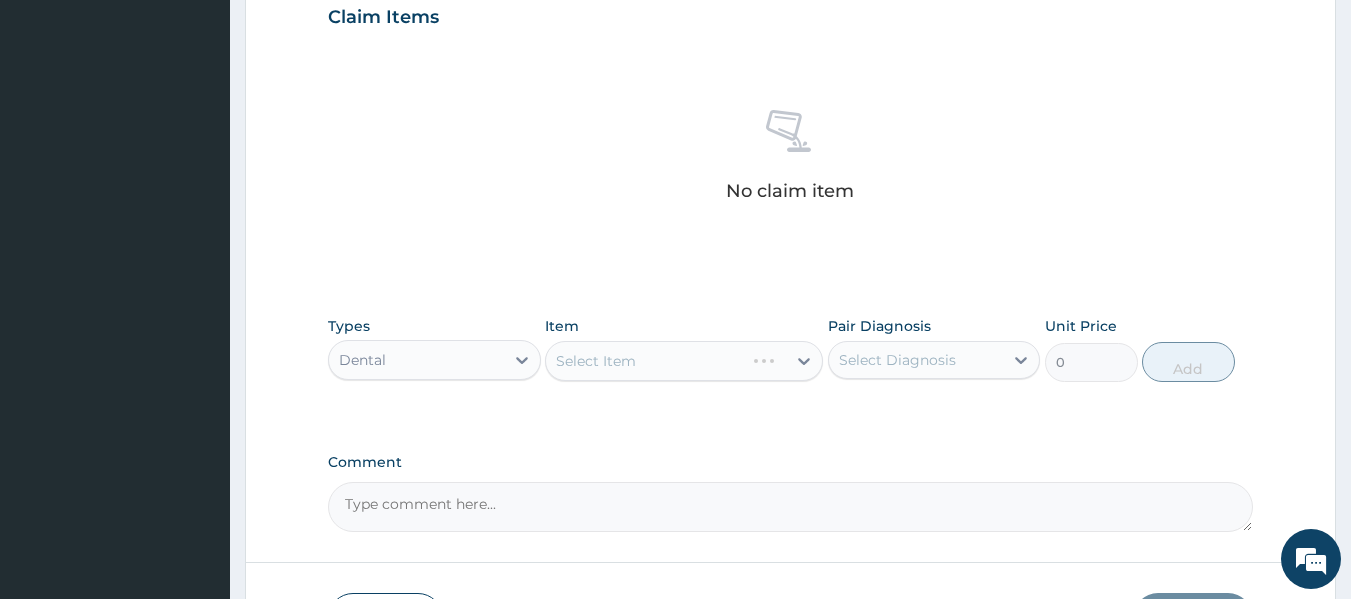 click on "Select Item" at bounding box center (684, 361) 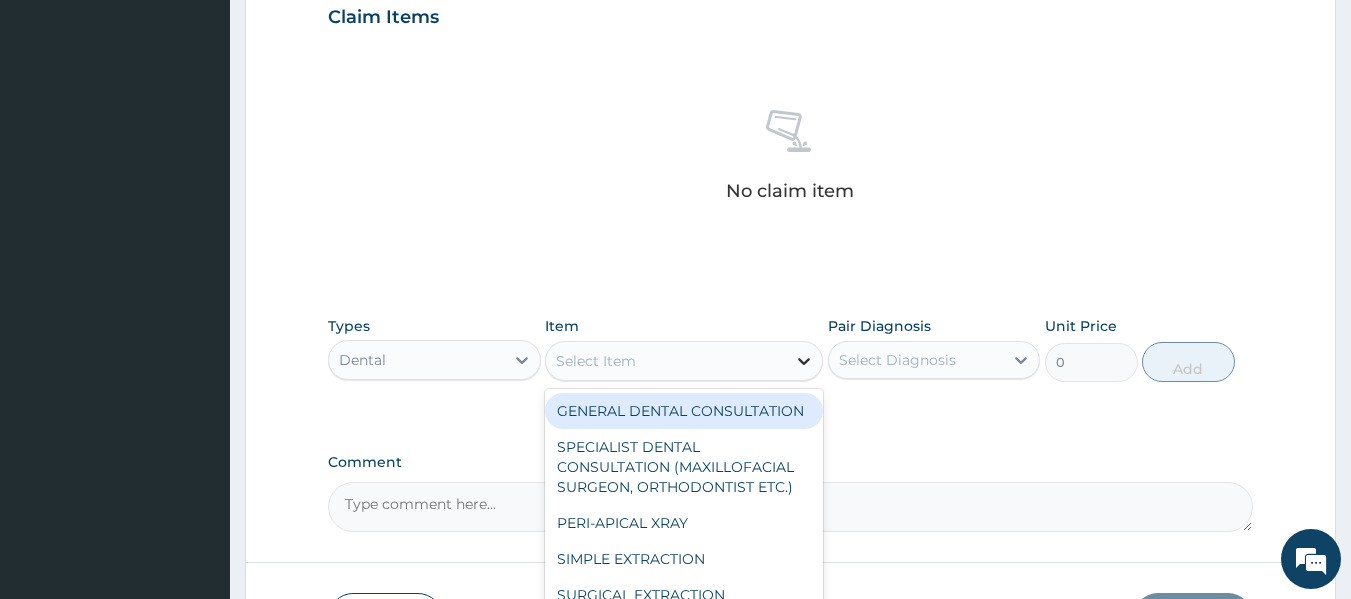 click 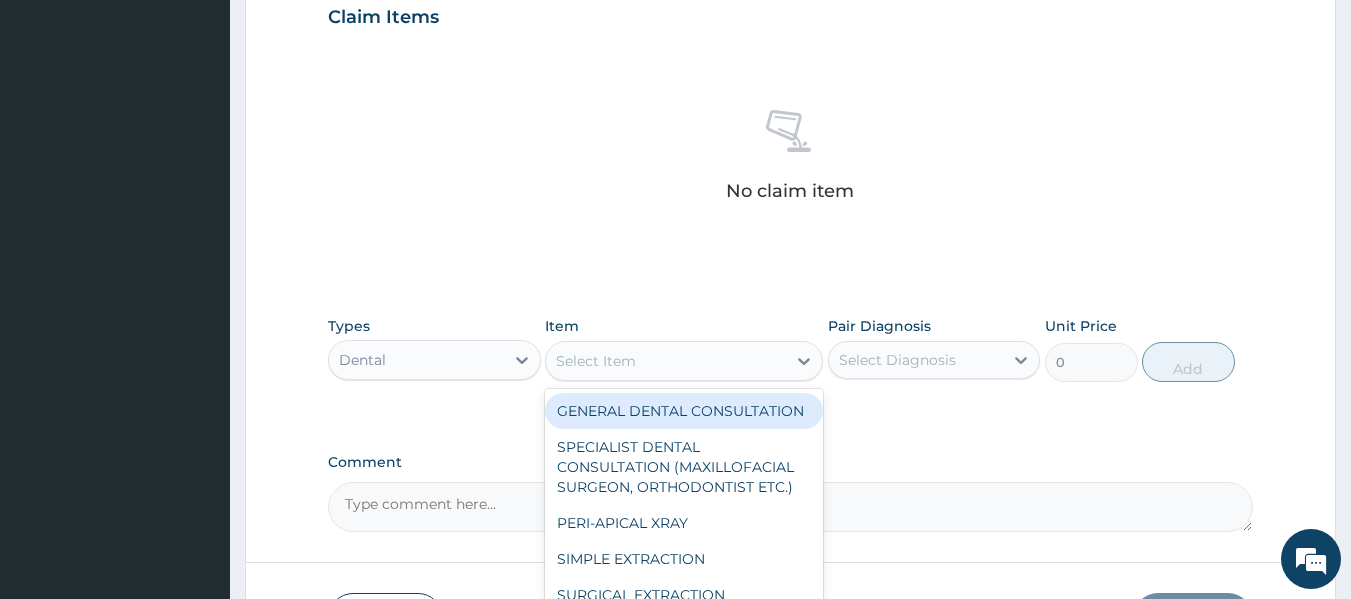 click on "GENERAL DENTAL CONSULTATION" at bounding box center (684, 411) 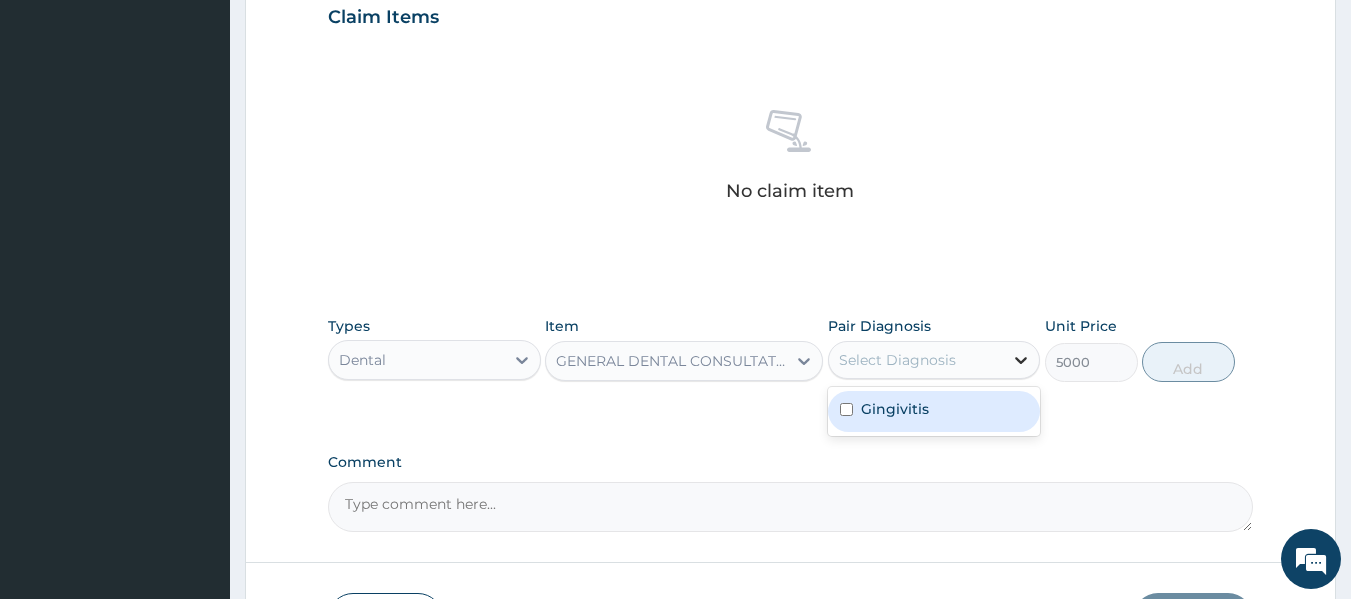 click 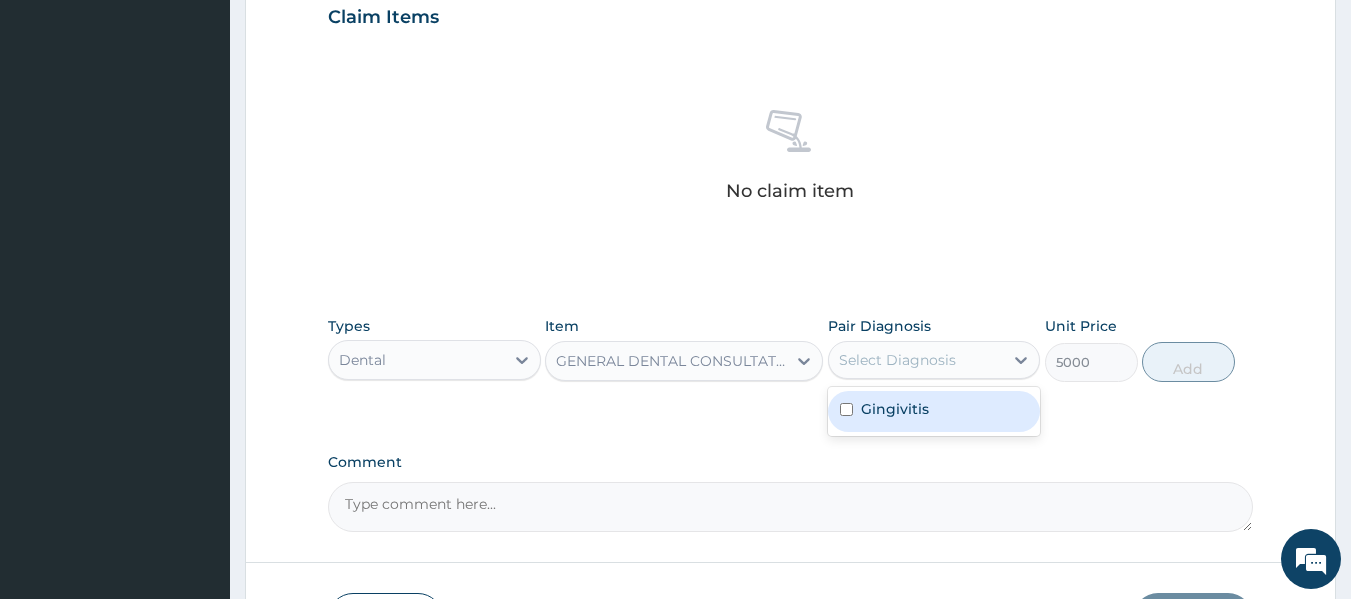 click on "Gingivitis" at bounding box center (934, 411) 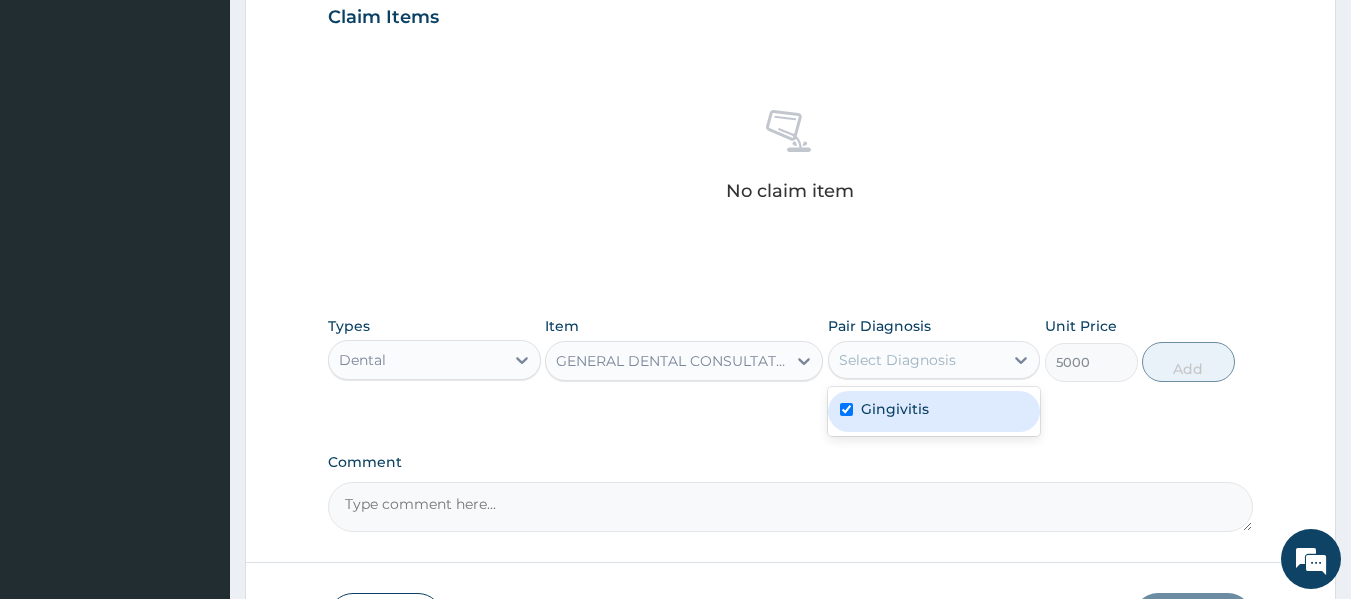 checkbox on "true" 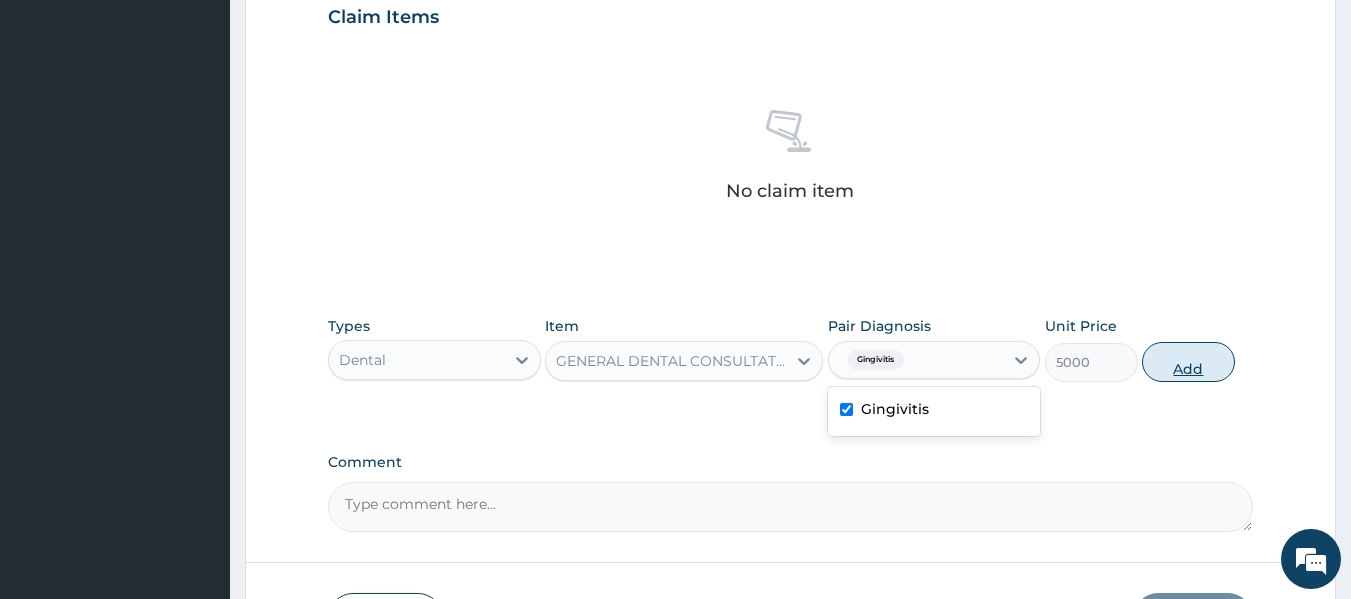 click on "Add" at bounding box center (1188, 362) 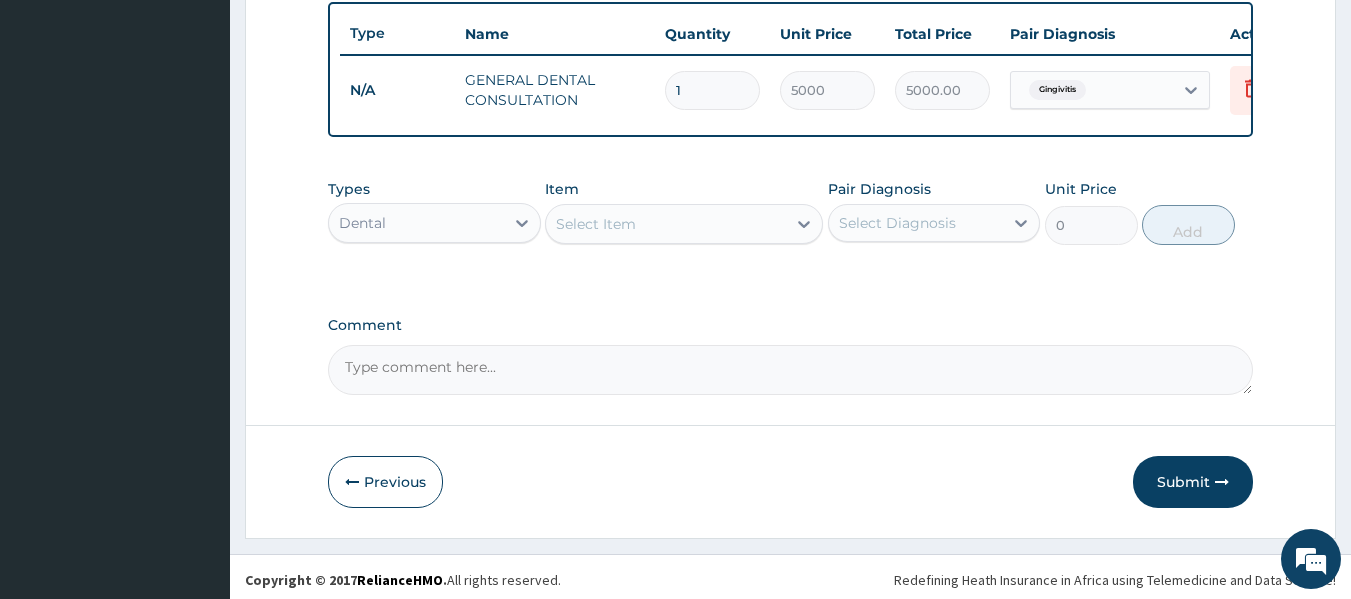 scroll, scrollTop: 763, scrollLeft: 0, axis: vertical 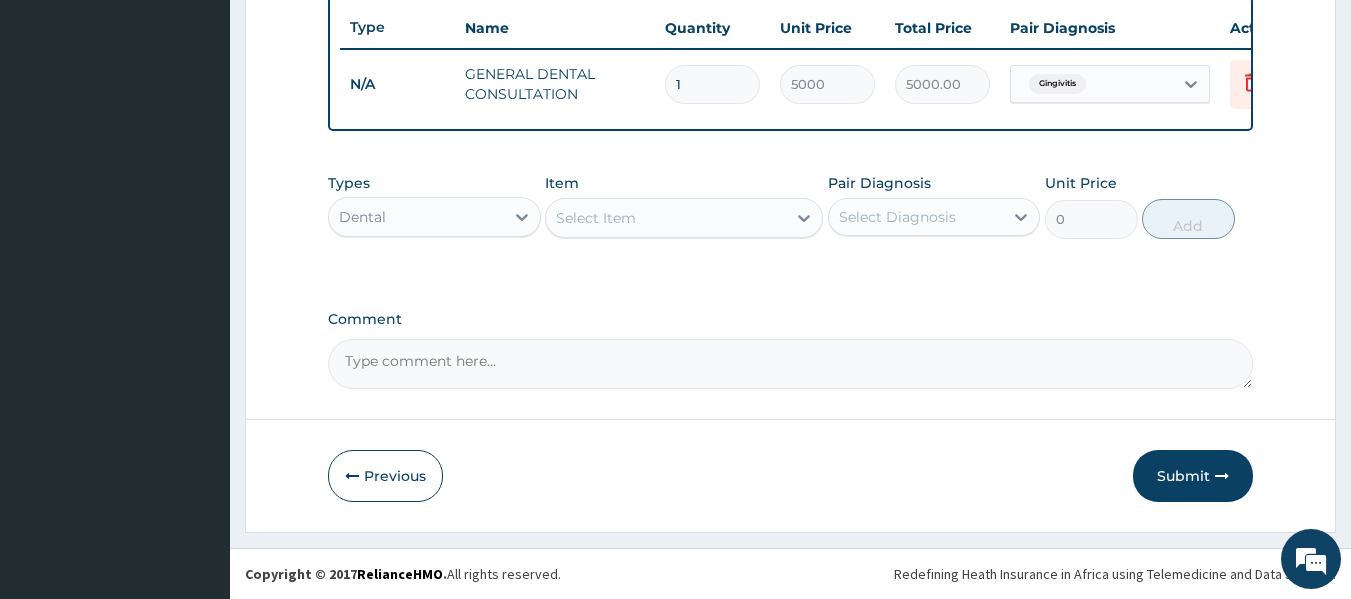 click on "Submit" at bounding box center (1193, 476) 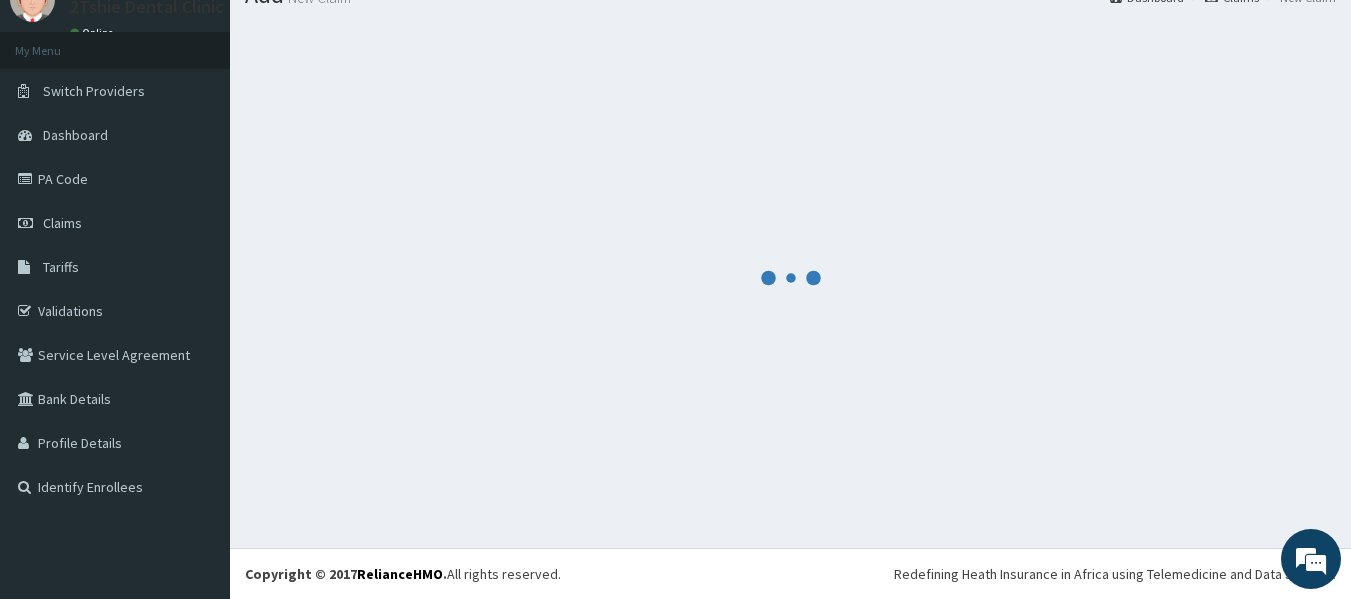 scroll, scrollTop: 763, scrollLeft: 0, axis: vertical 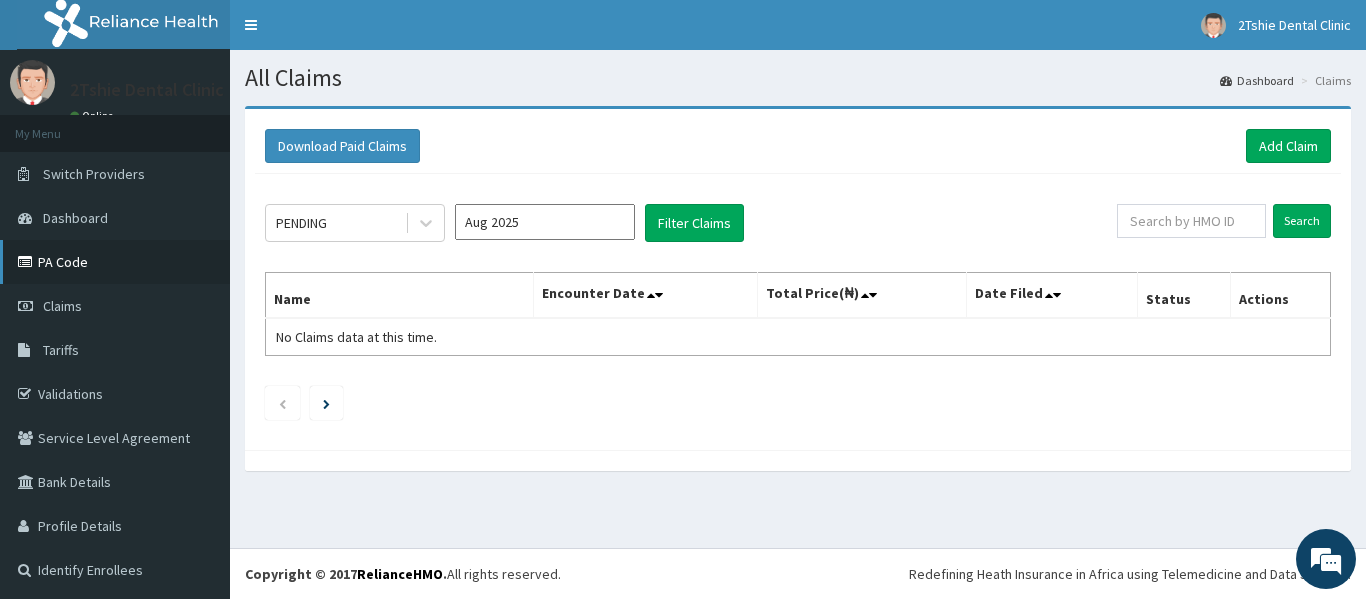 click on "PA Code" at bounding box center (115, 262) 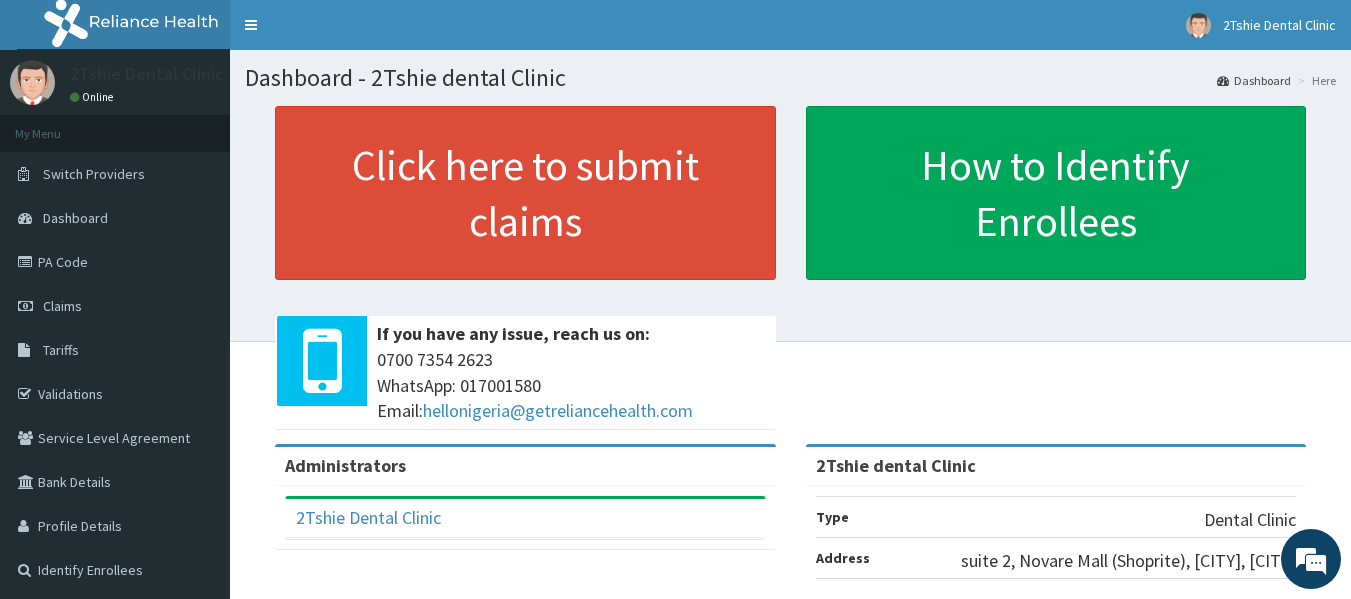 scroll, scrollTop: 0, scrollLeft: 0, axis: both 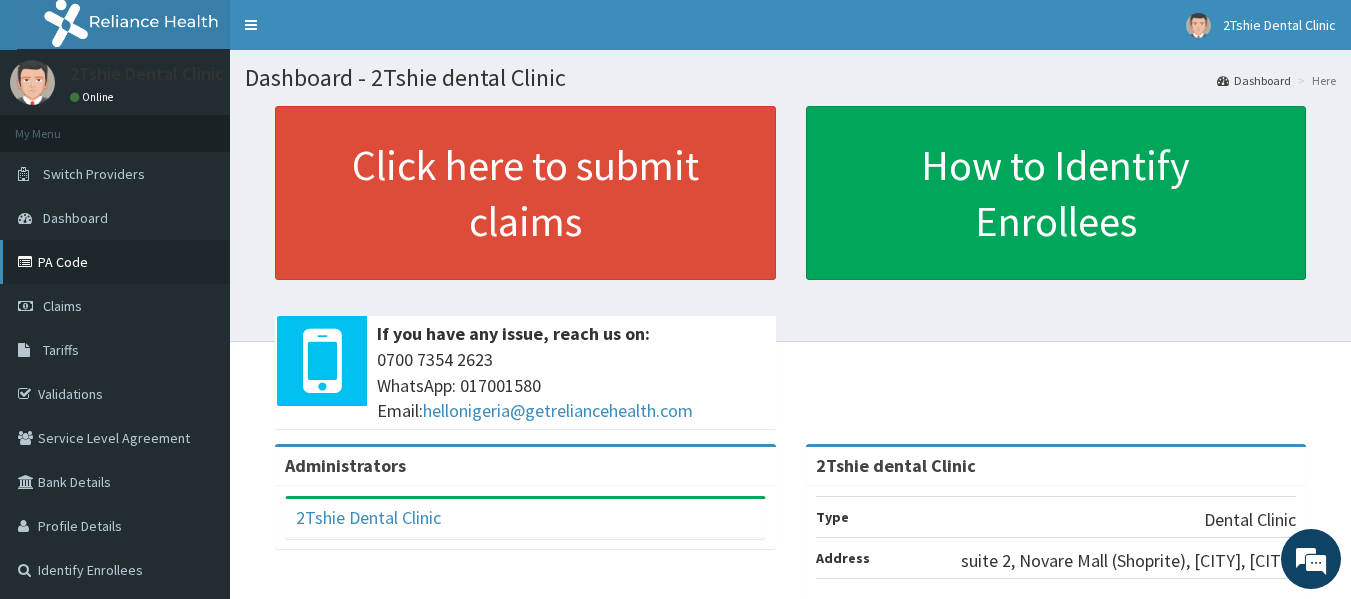 click on "PA Code" at bounding box center (115, 262) 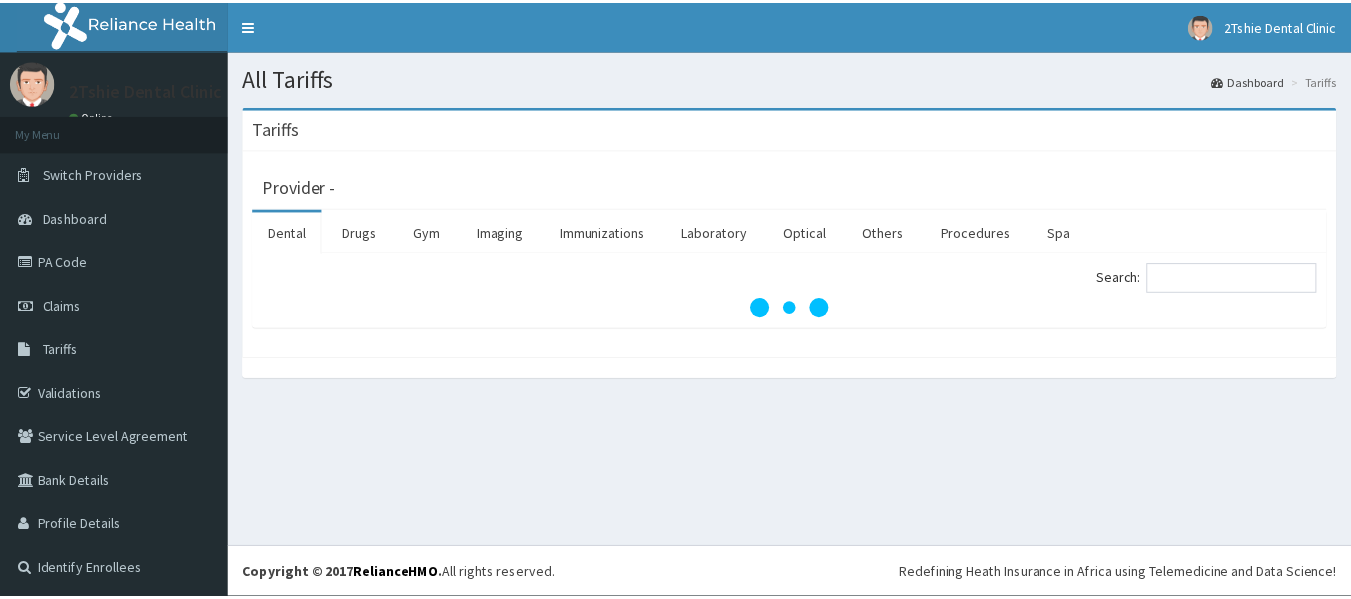 scroll, scrollTop: 0, scrollLeft: 0, axis: both 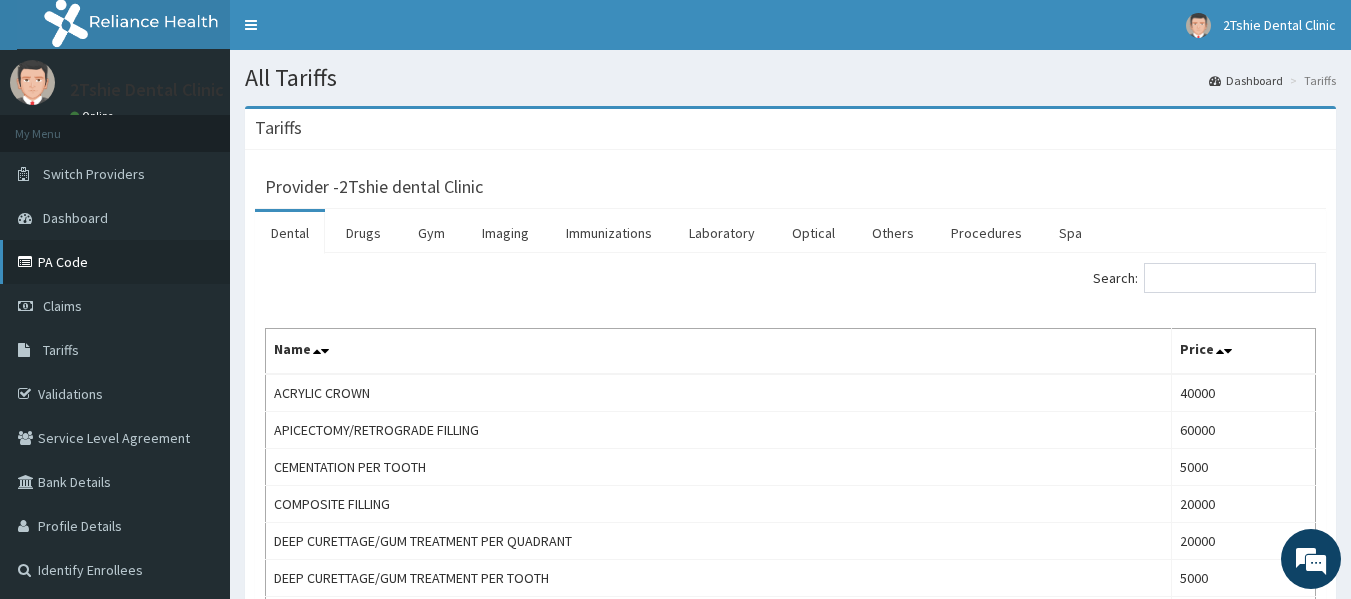 click on "PA Code" at bounding box center (115, 262) 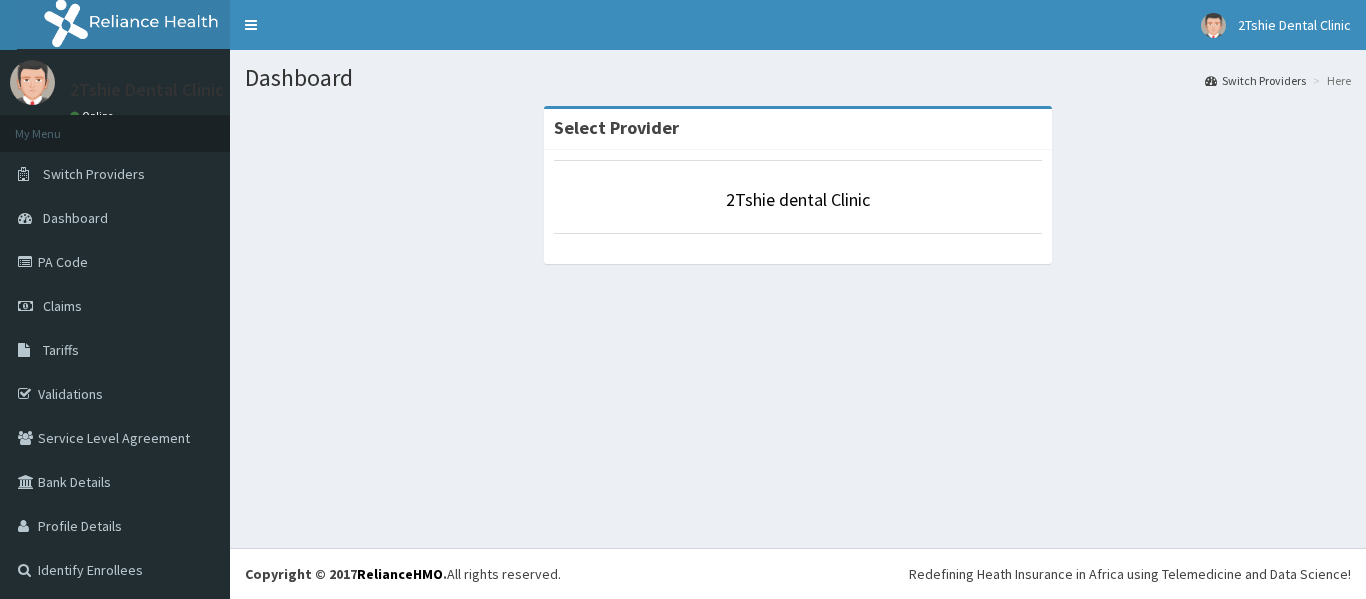 scroll, scrollTop: 0, scrollLeft: 0, axis: both 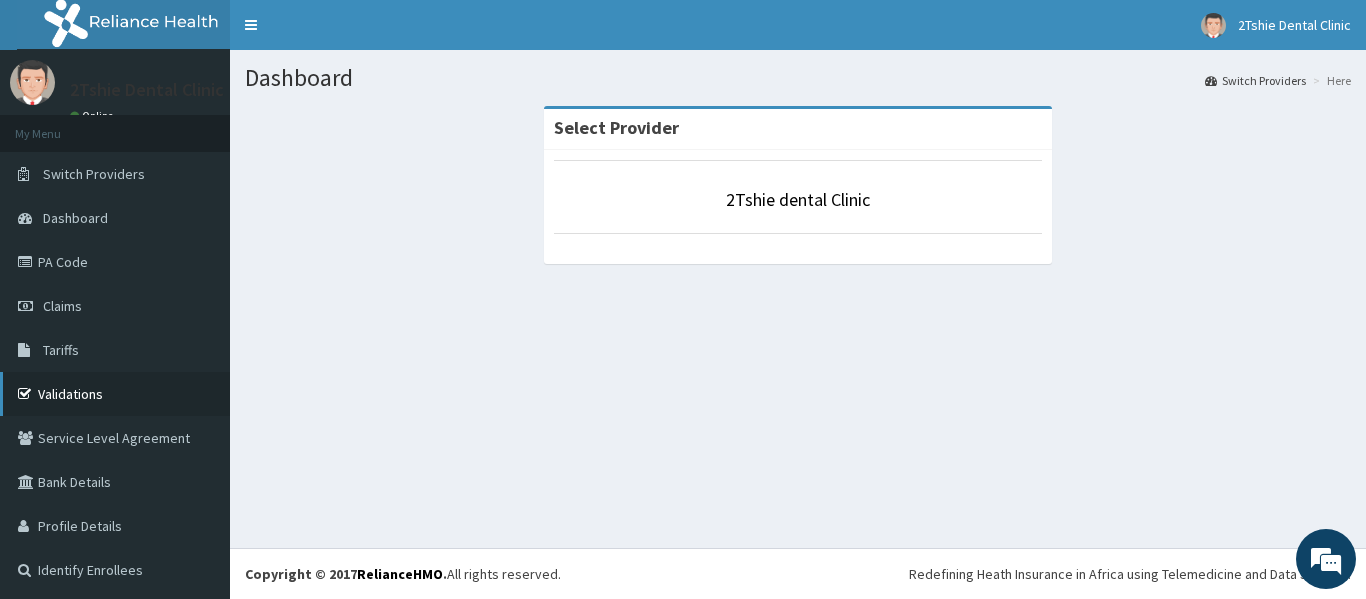 click on "Validations" at bounding box center [115, 394] 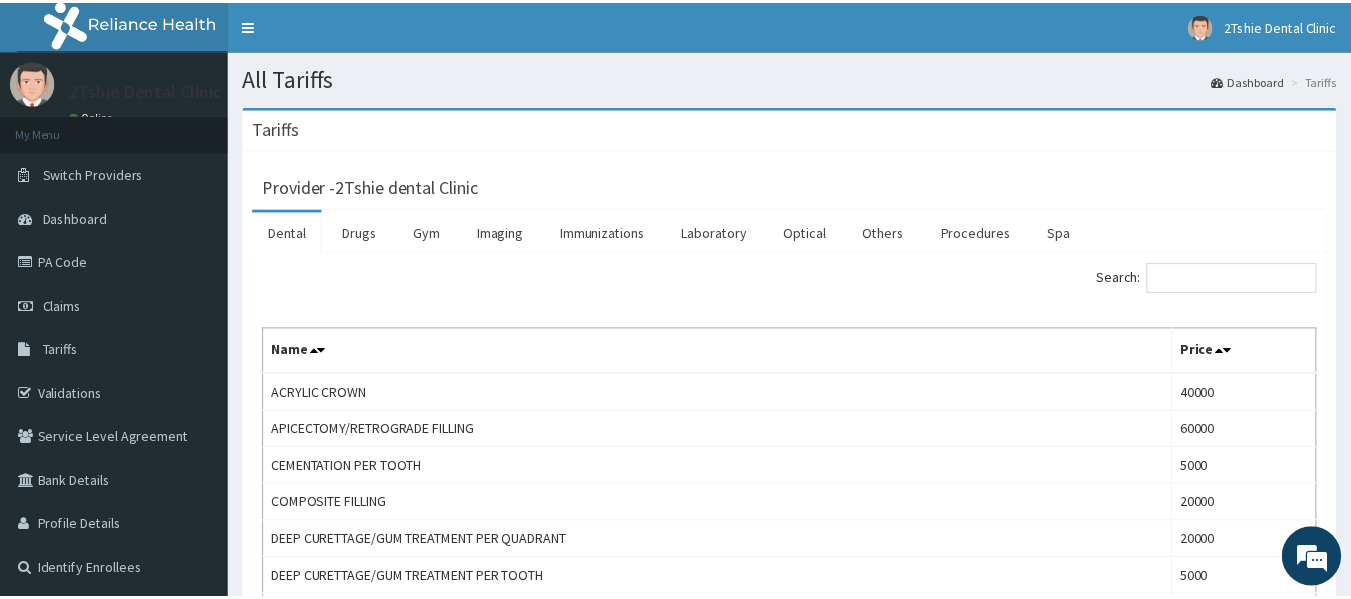 scroll, scrollTop: 0, scrollLeft: 0, axis: both 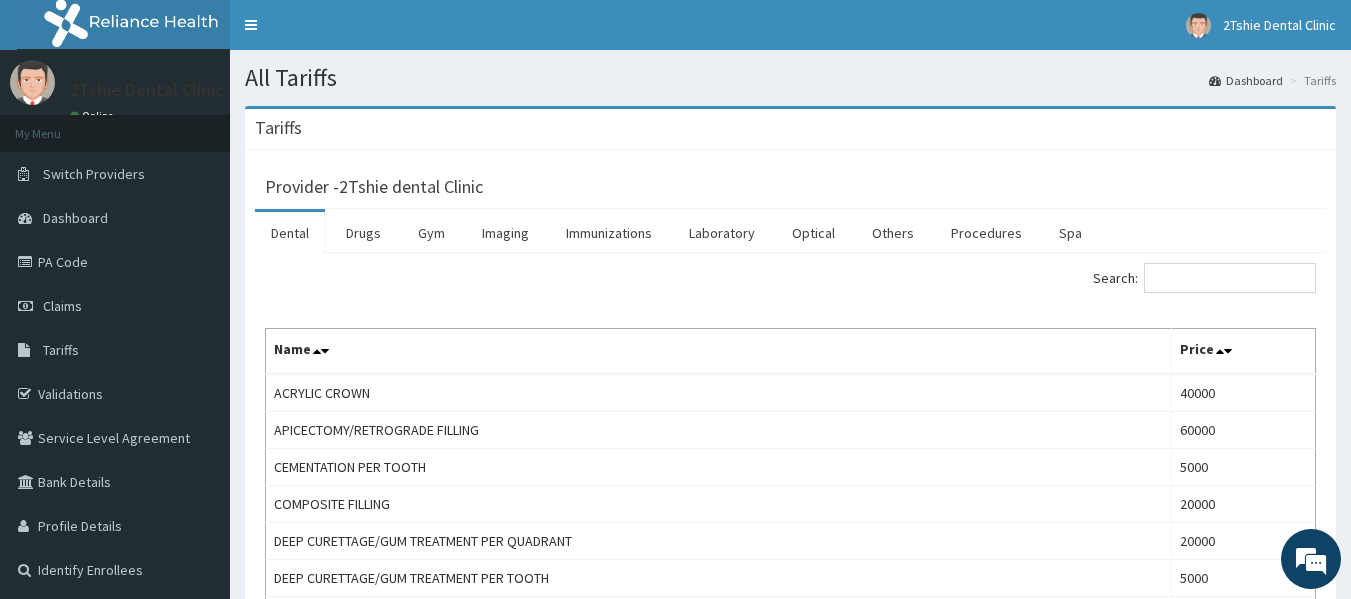 click on "PA Code" at bounding box center (115, 262) 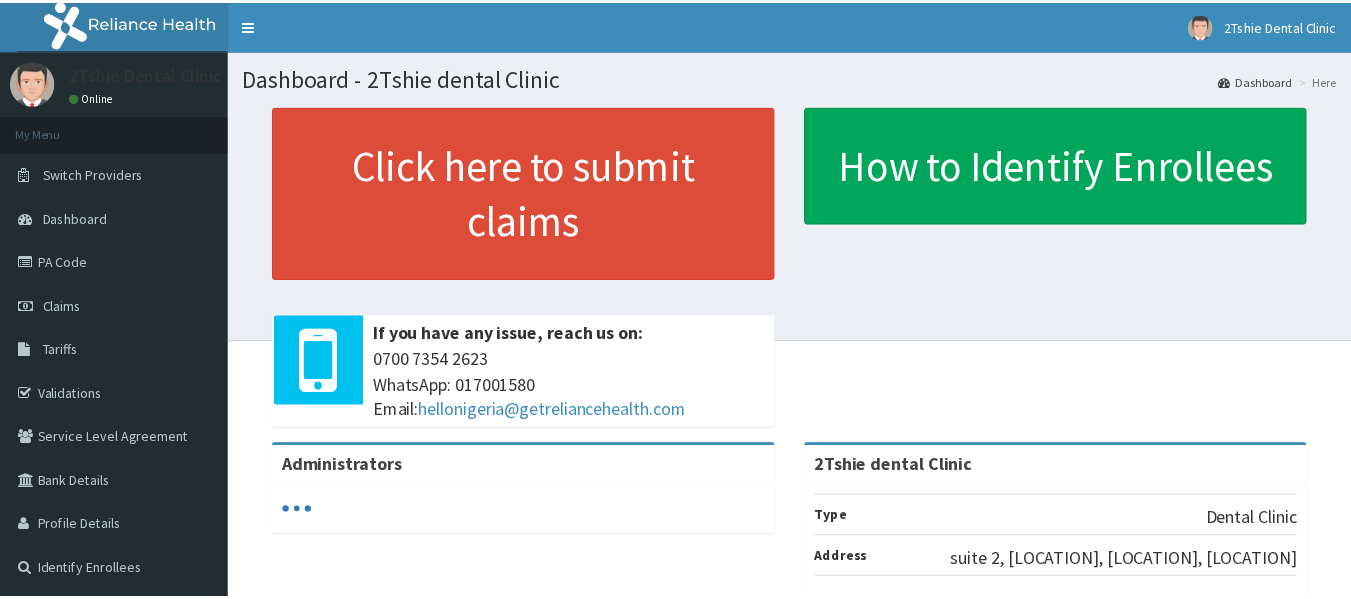 scroll, scrollTop: 0, scrollLeft: 0, axis: both 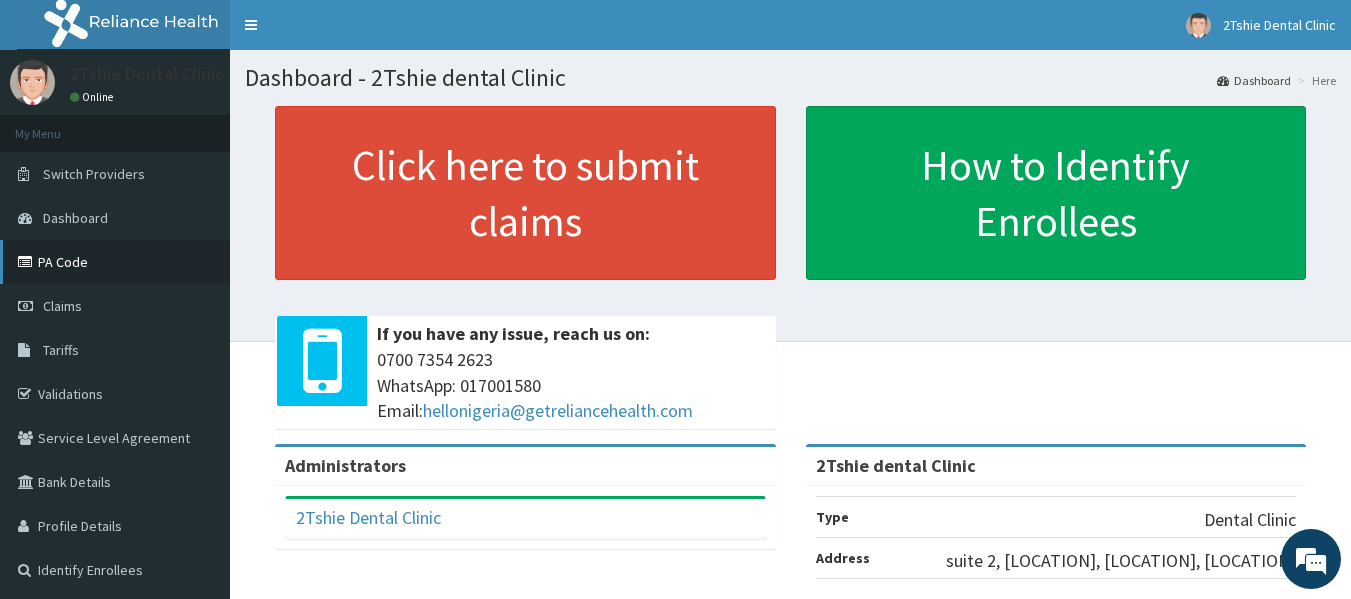 click on "PA Code" at bounding box center (115, 262) 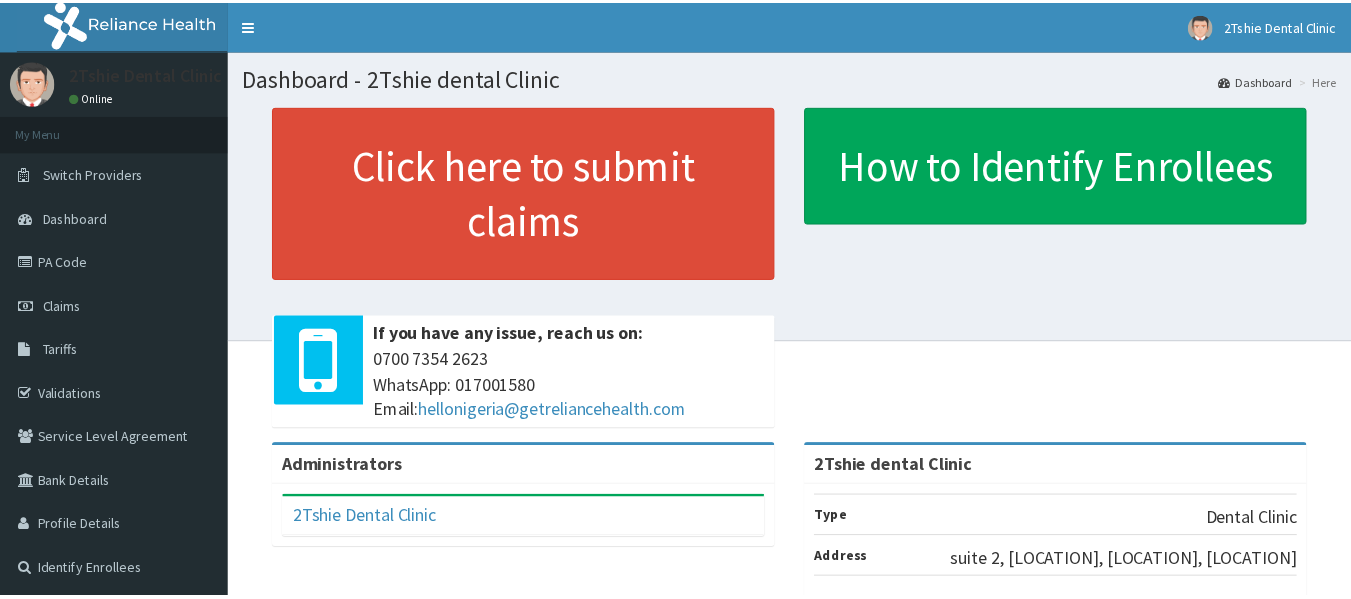 scroll, scrollTop: 0, scrollLeft: 0, axis: both 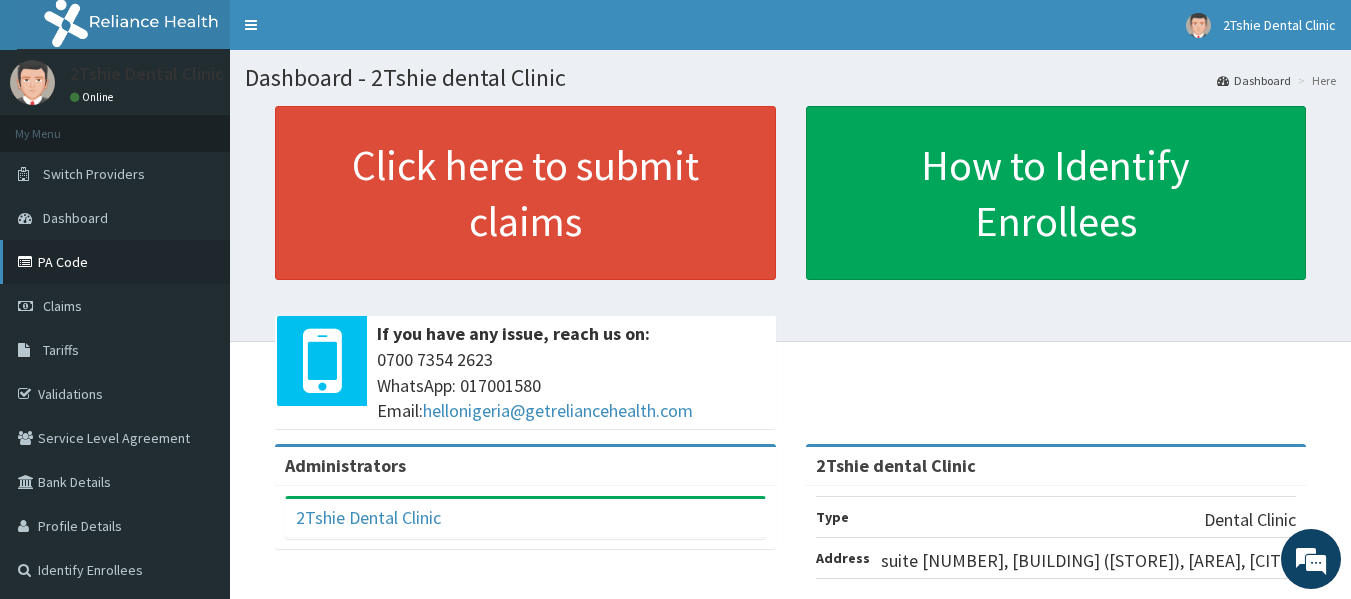 click on "PA Code" at bounding box center (115, 262) 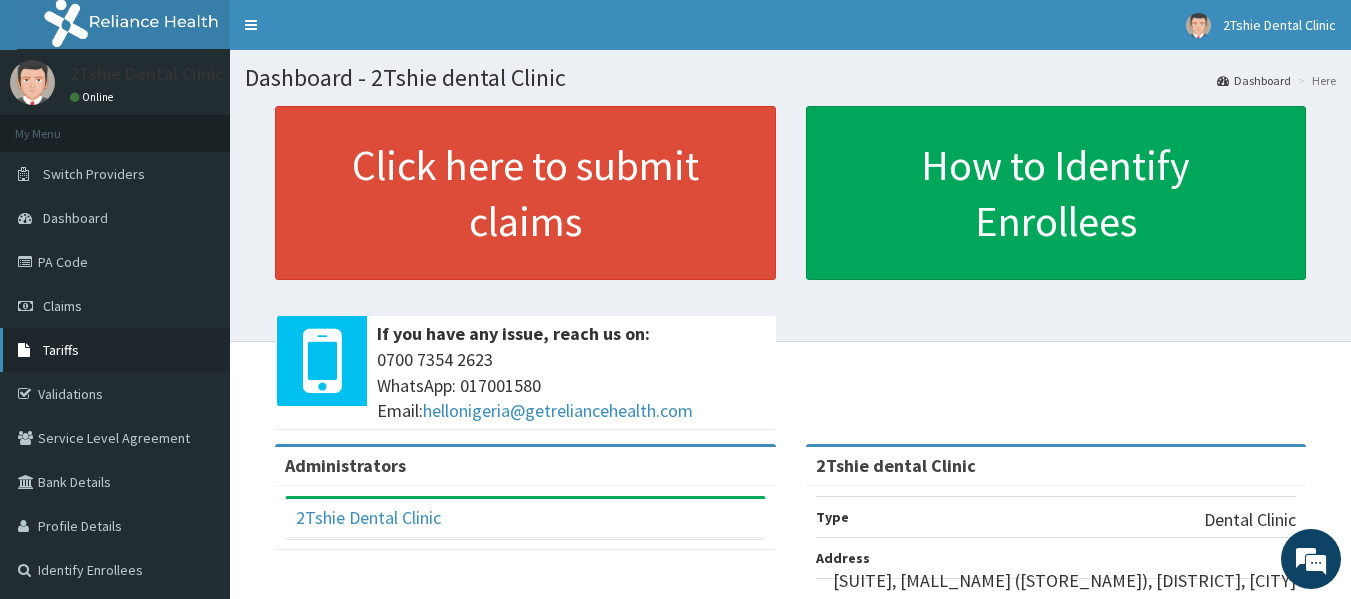 scroll, scrollTop: 0, scrollLeft: 0, axis: both 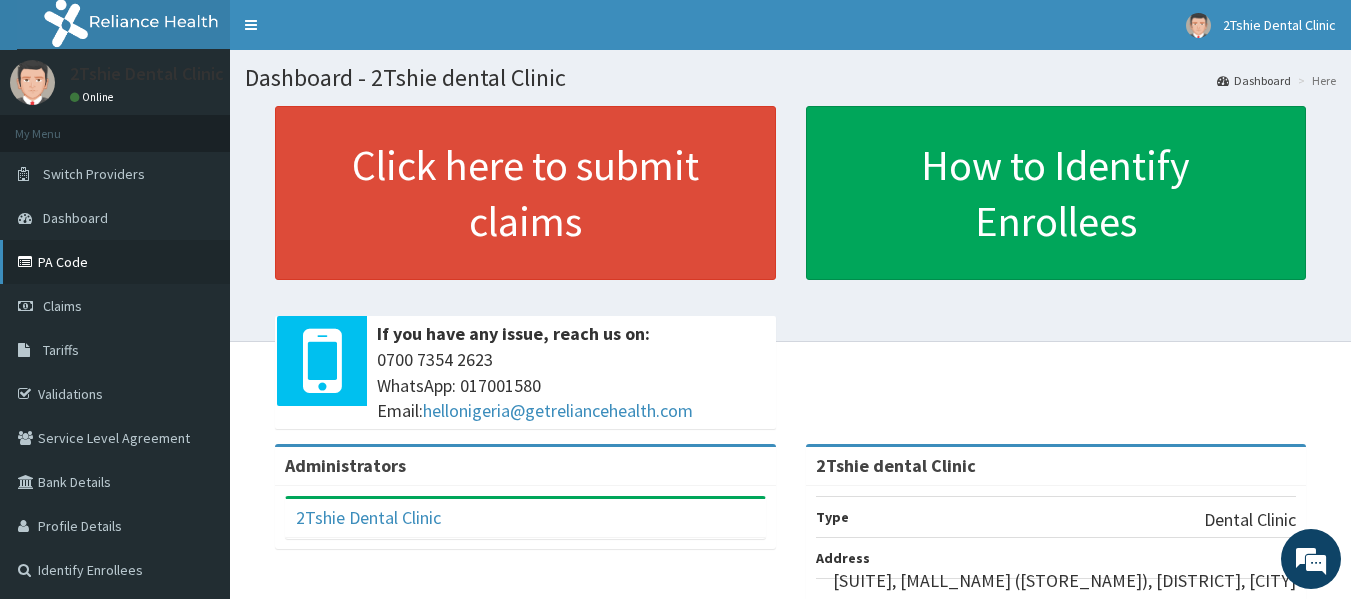 click on "PA Code" at bounding box center [115, 262] 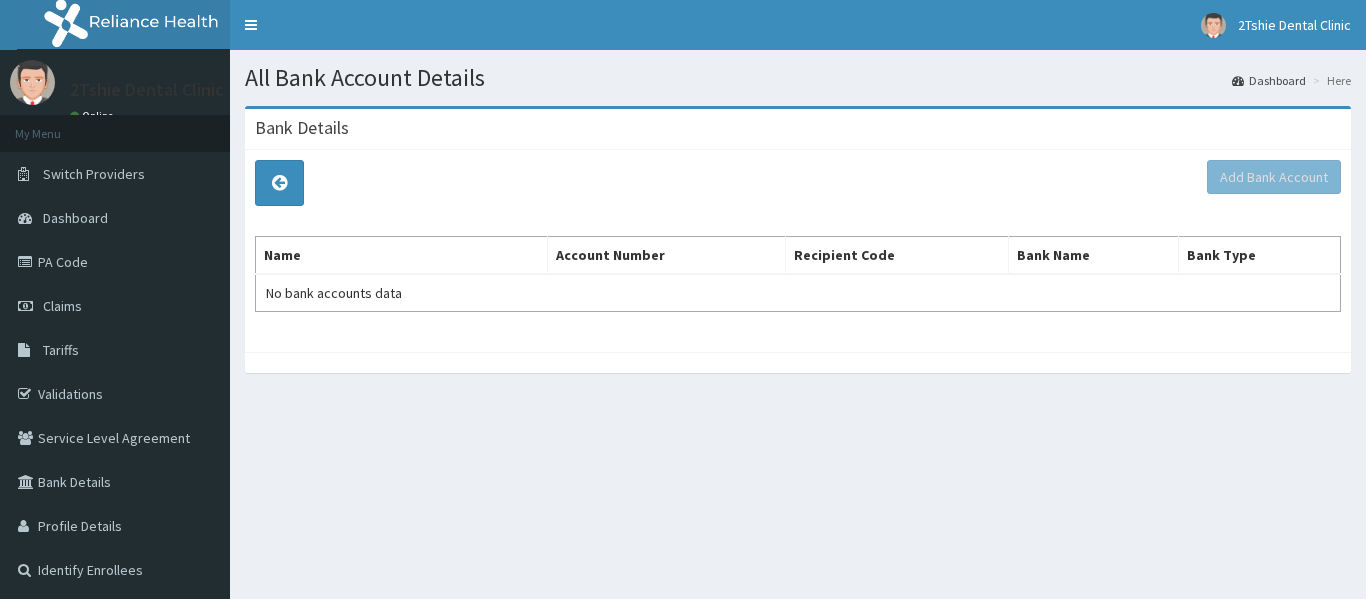 scroll, scrollTop: 0, scrollLeft: 0, axis: both 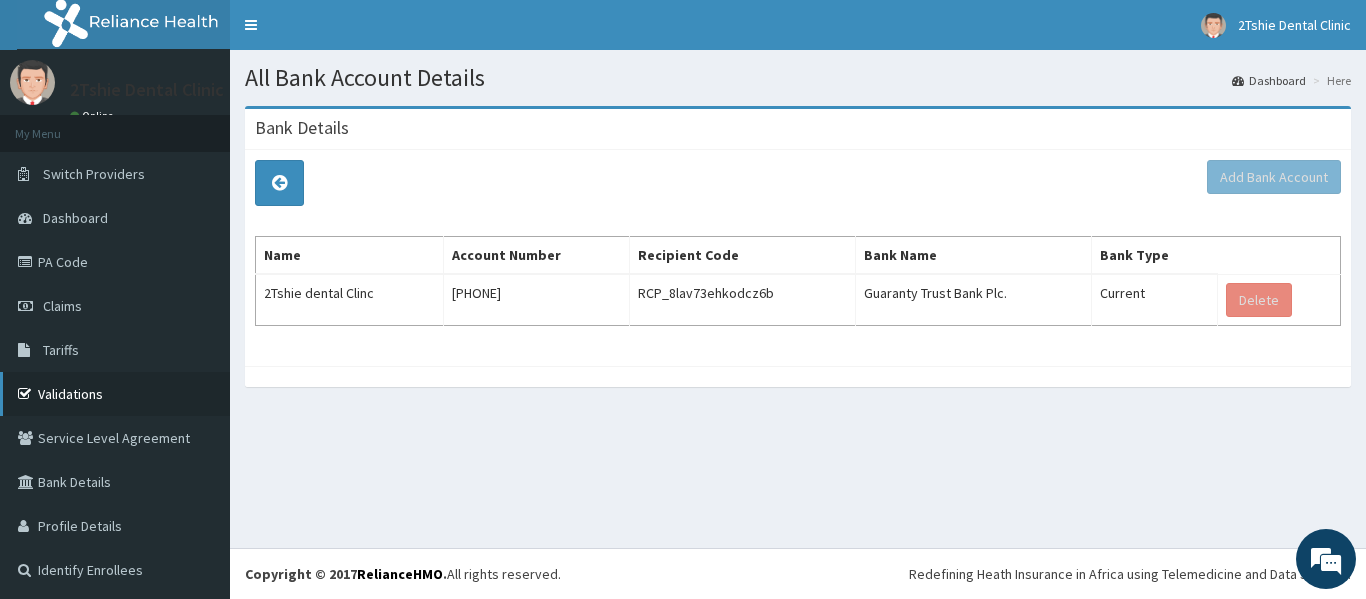 click on "Validations" at bounding box center [115, 394] 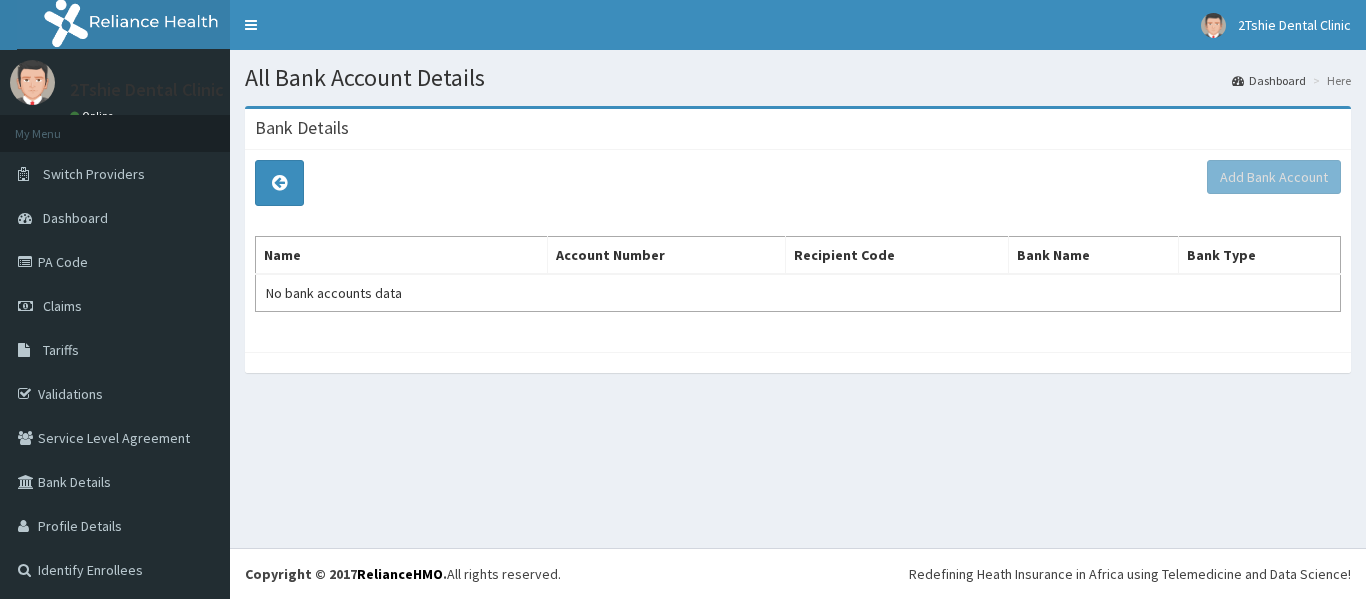 scroll, scrollTop: 0, scrollLeft: 0, axis: both 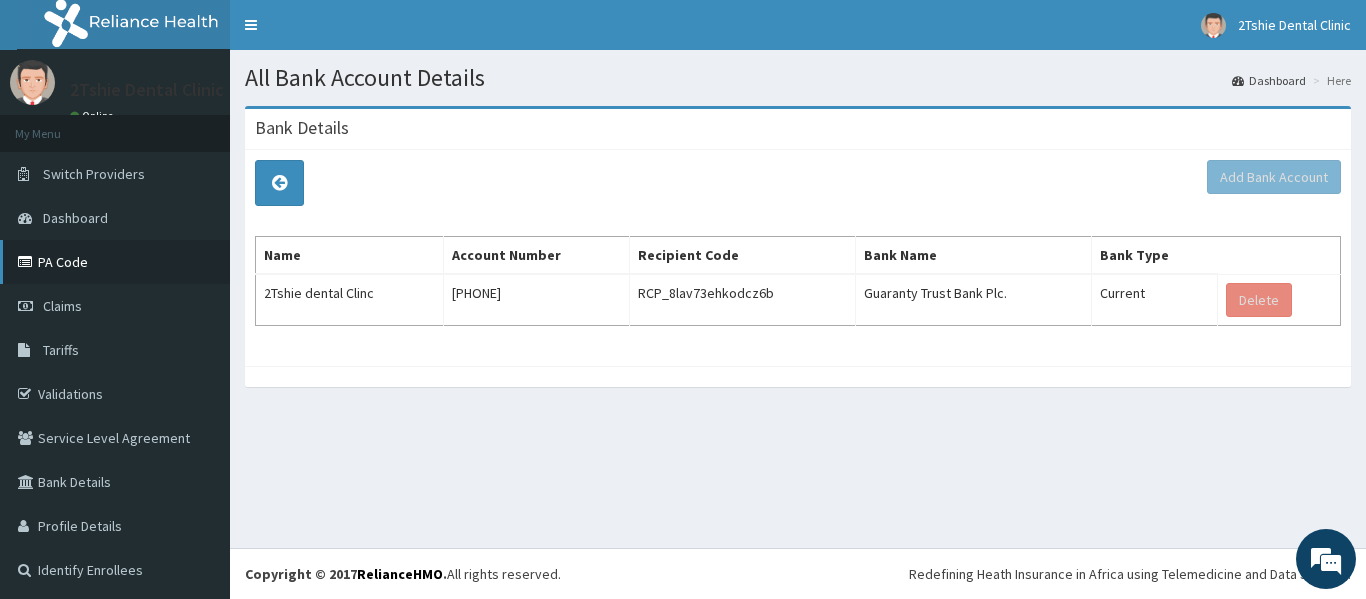 click on "PA Code" at bounding box center (115, 262) 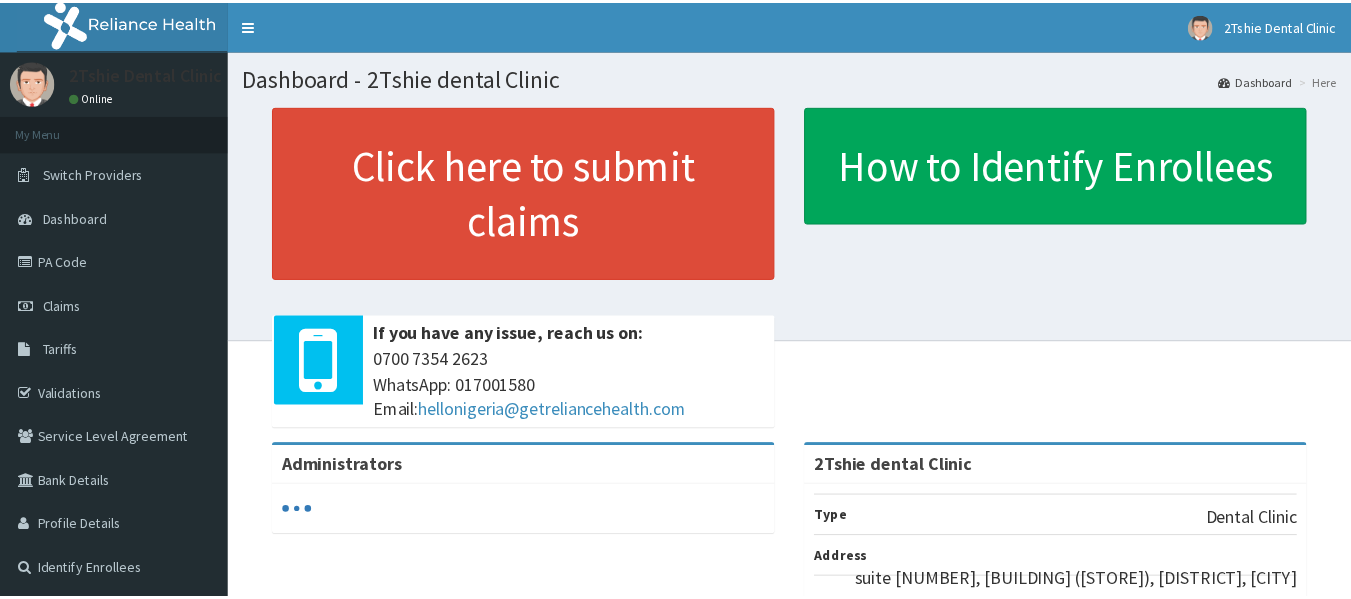 scroll, scrollTop: 0, scrollLeft: 0, axis: both 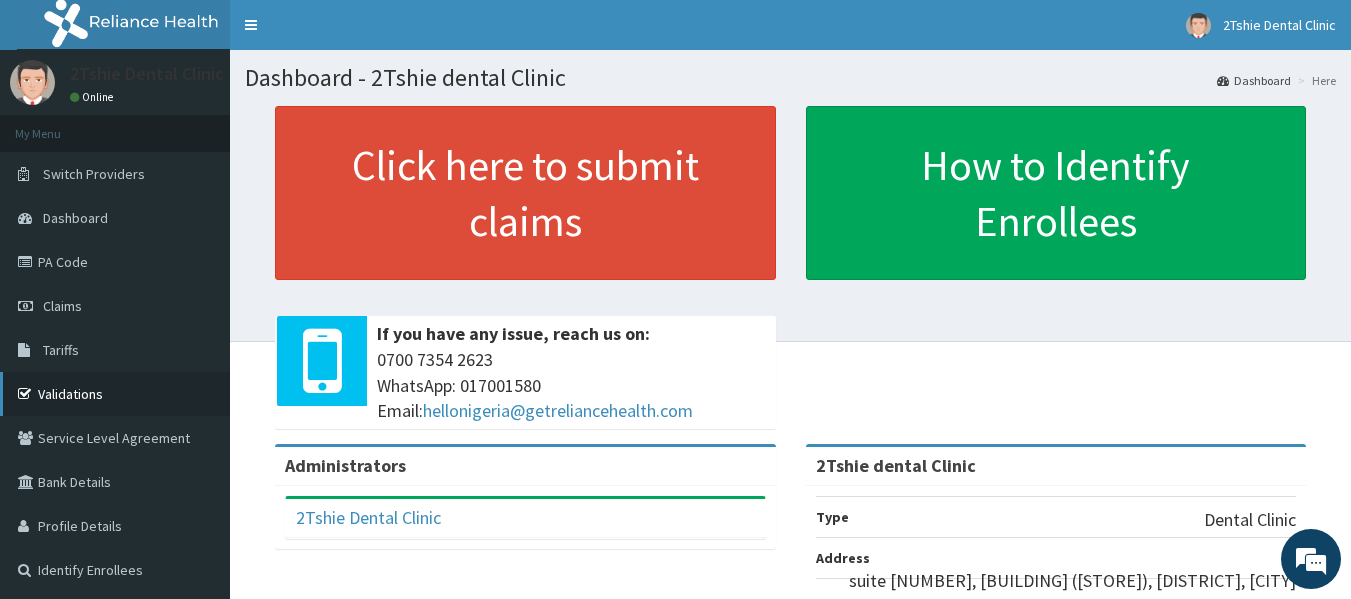click on "Validations" at bounding box center [115, 394] 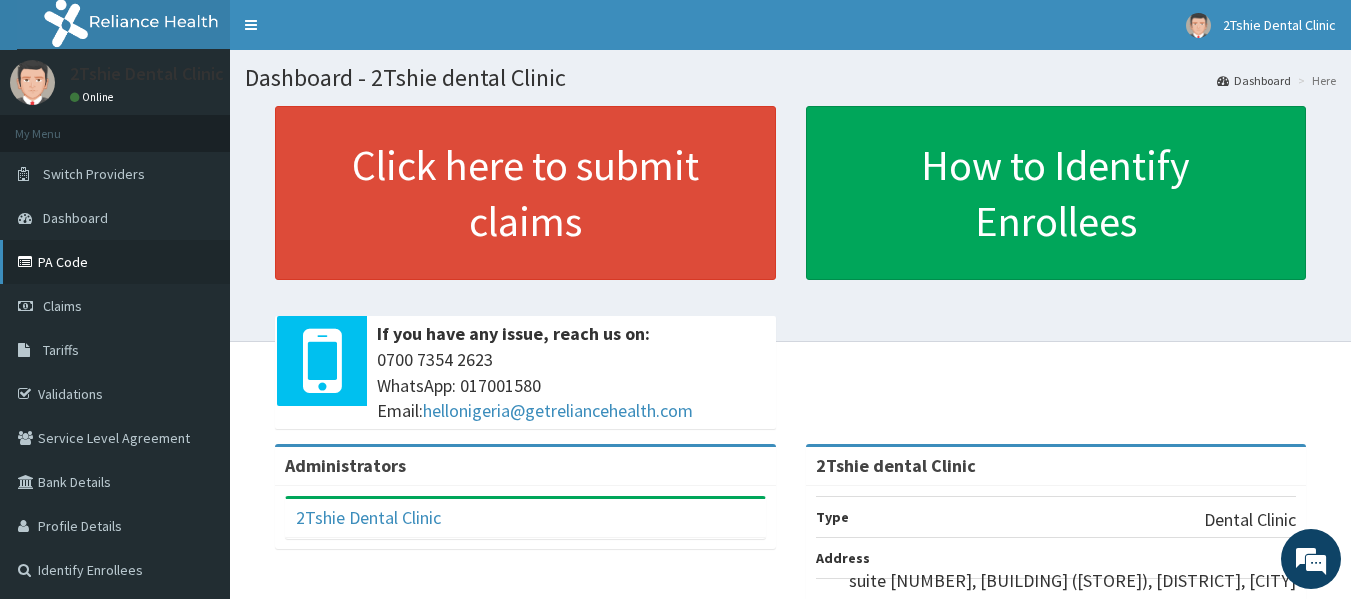 click on "PA Code" at bounding box center (115, 262) 